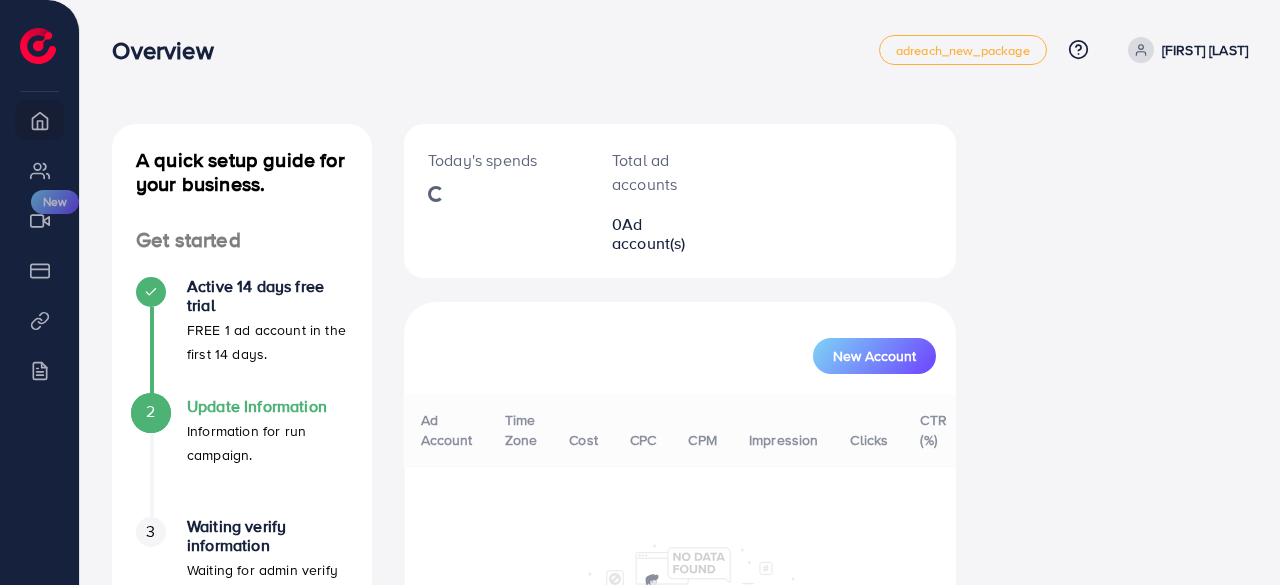 scroll, scrollTop: 0, scrollLeft: 0, axis: both 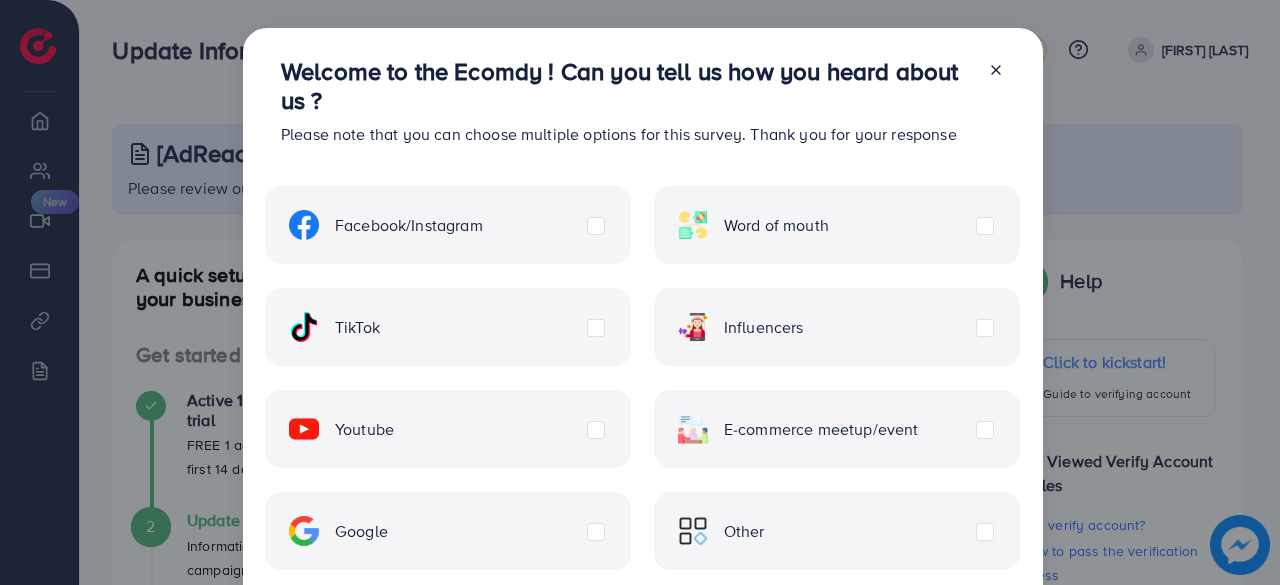 click 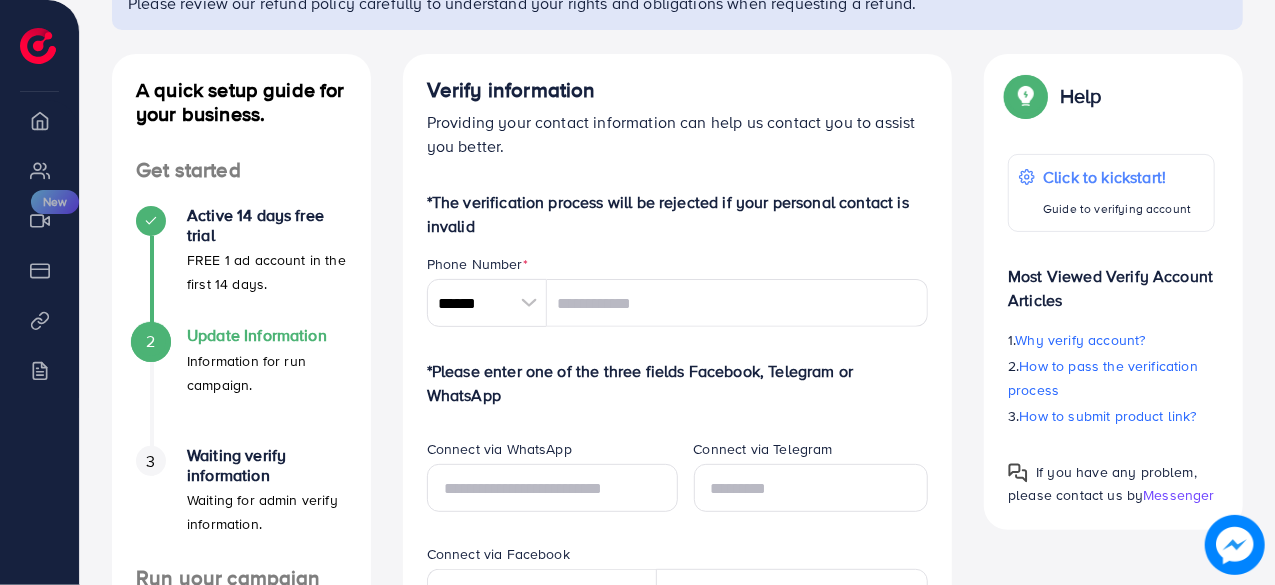 scroll, scrollTop: 0, scrollLeft: 0, axis: both 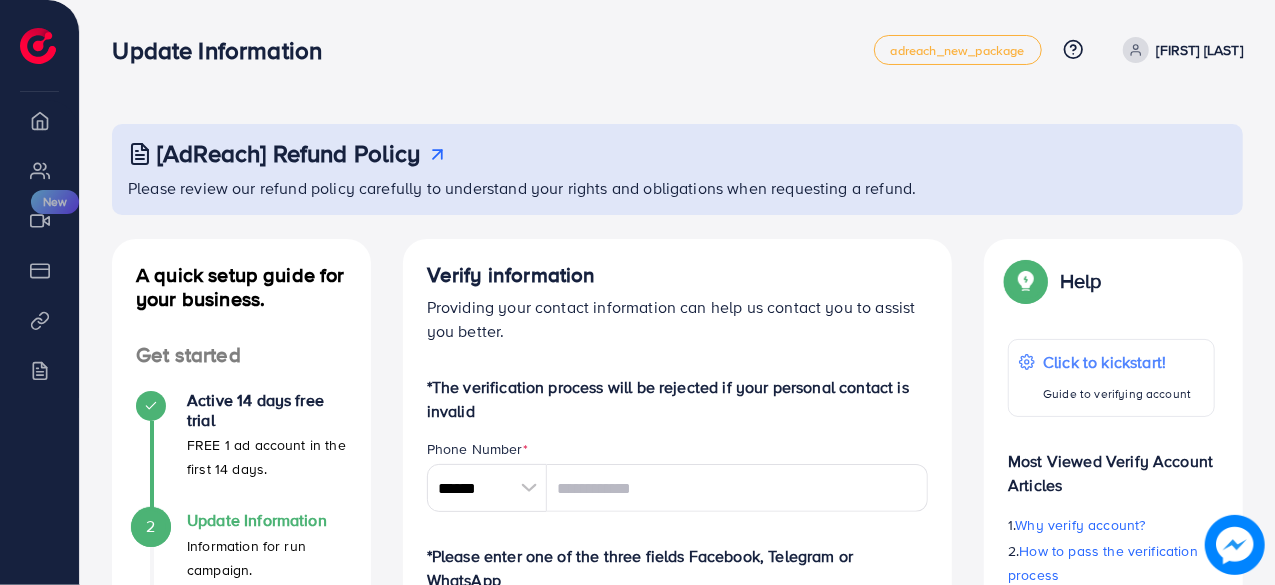 click at bounding box center [529, 488] 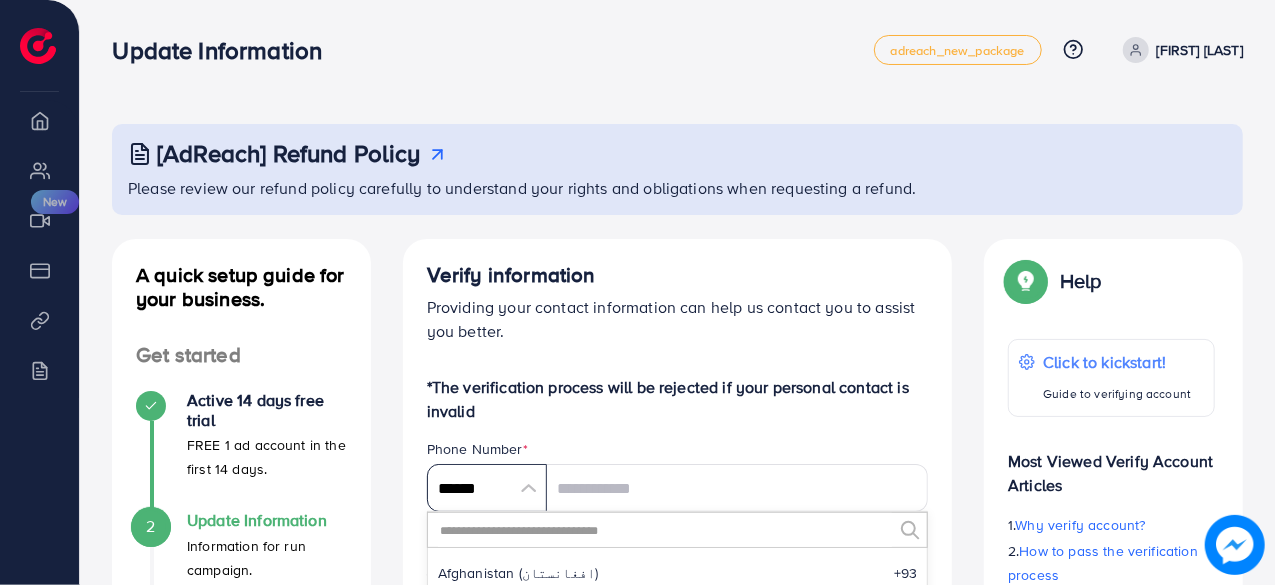 scroll, scrollTop: 9285, scrollLeft: 0, axis: vertical 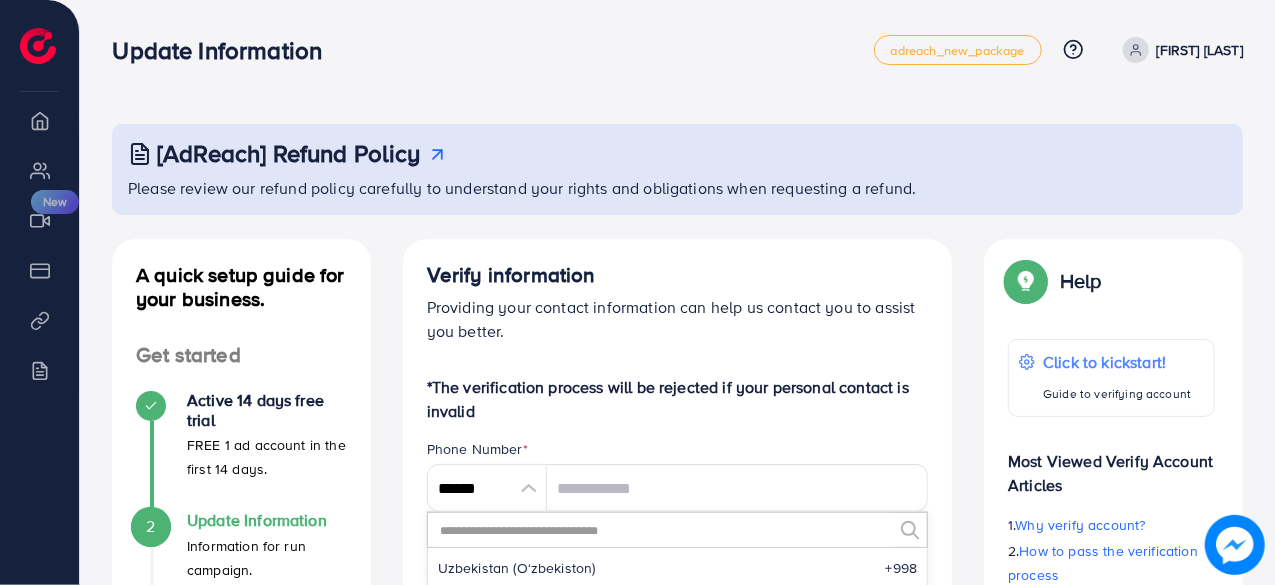 click at bounding box center (665, 530) 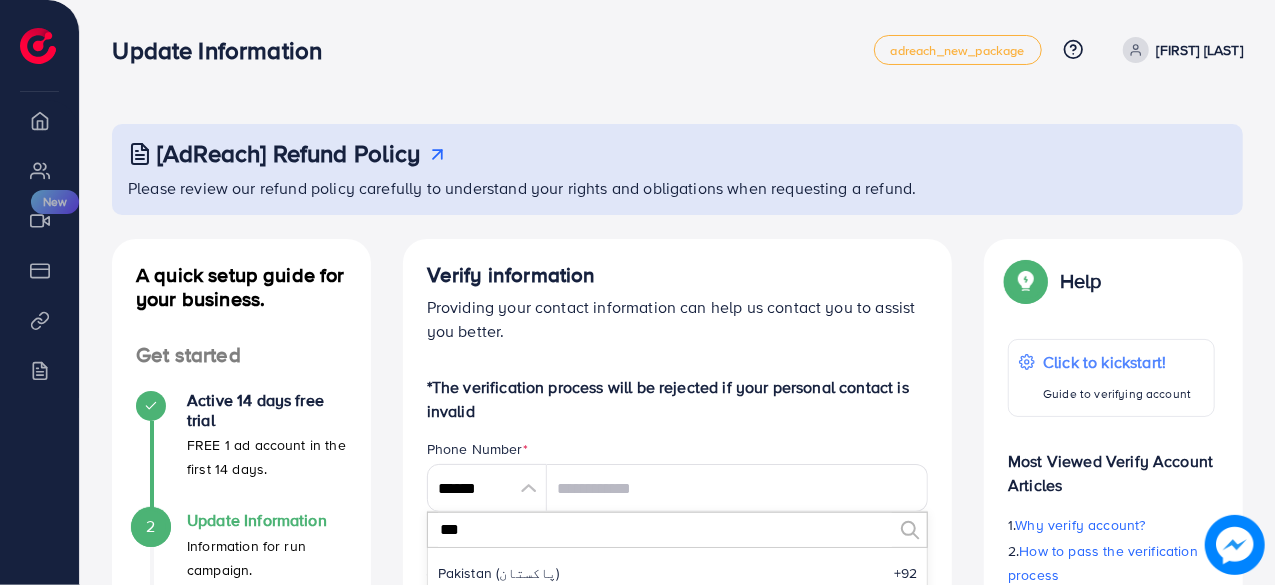 scroll, scrollTop: 0, scrollLeft: 0, axis: both 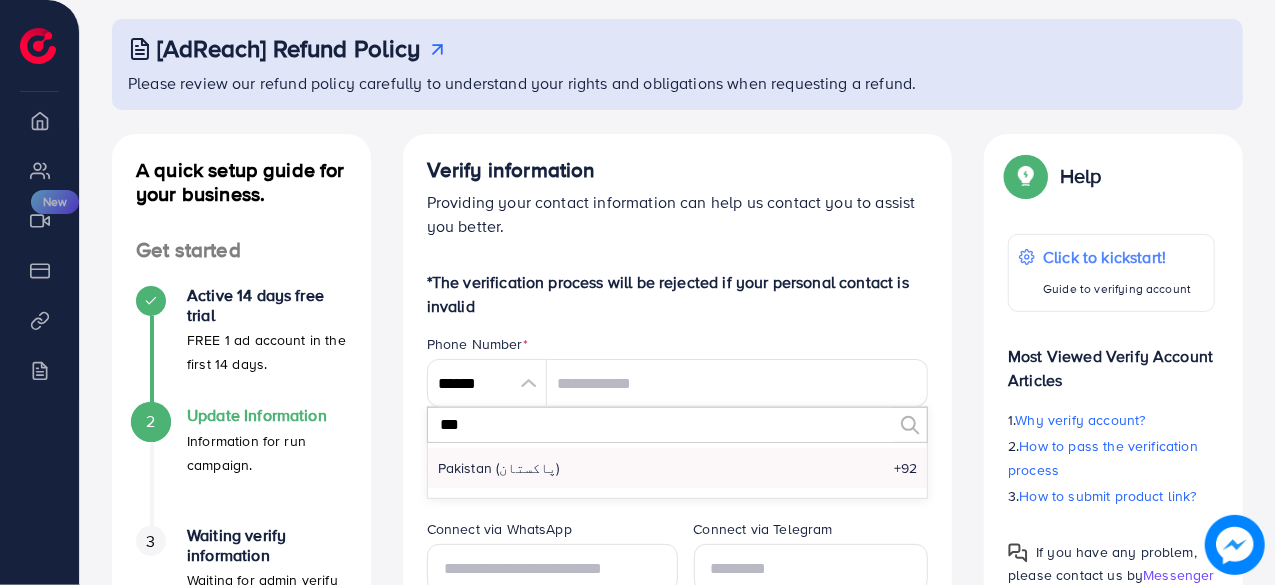 type on "***" 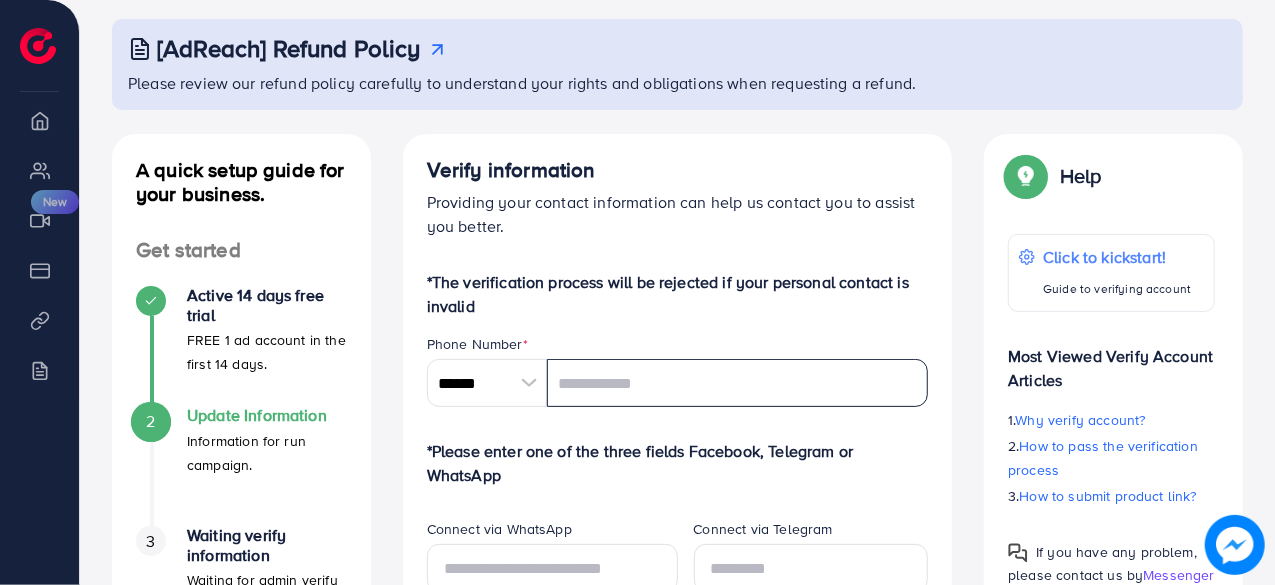 click at bounding box center [738, 383] 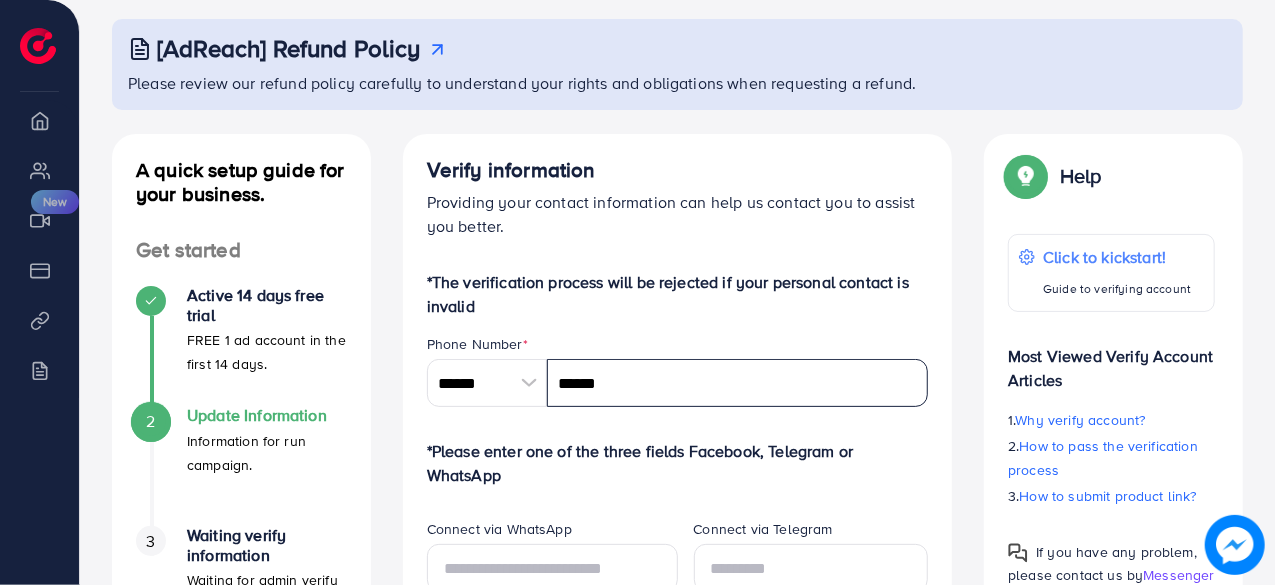 drag, startPoint x: 641, startPoint y: 392, endPoint x: 502, endPoint y: 385, distance: 139.17615 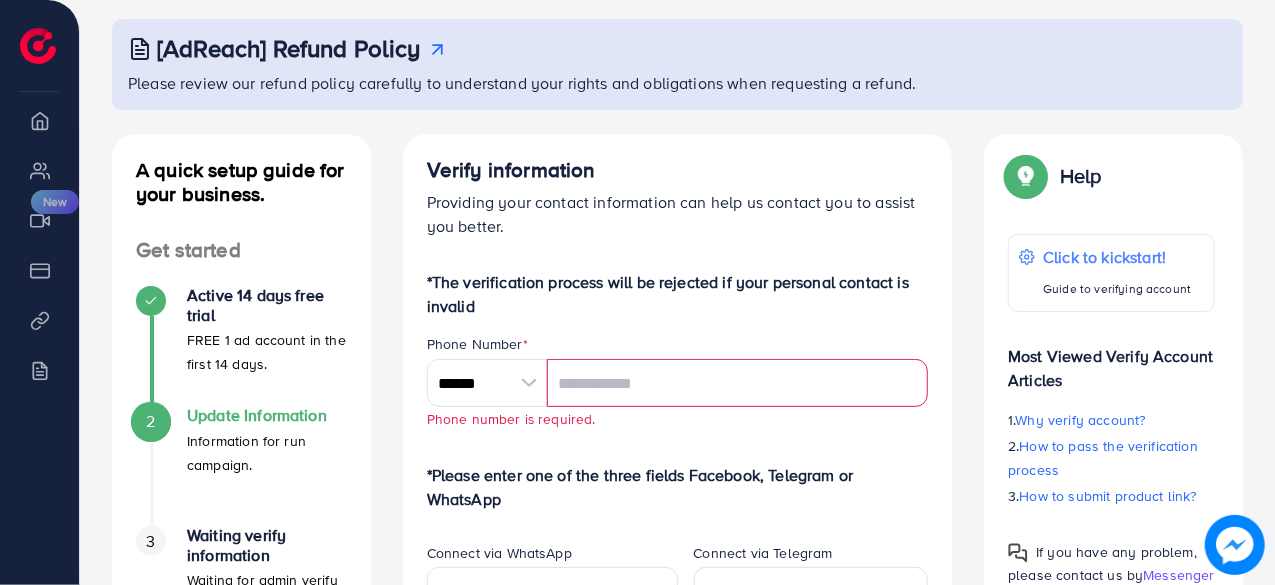 click at bounding box center (738, 383) 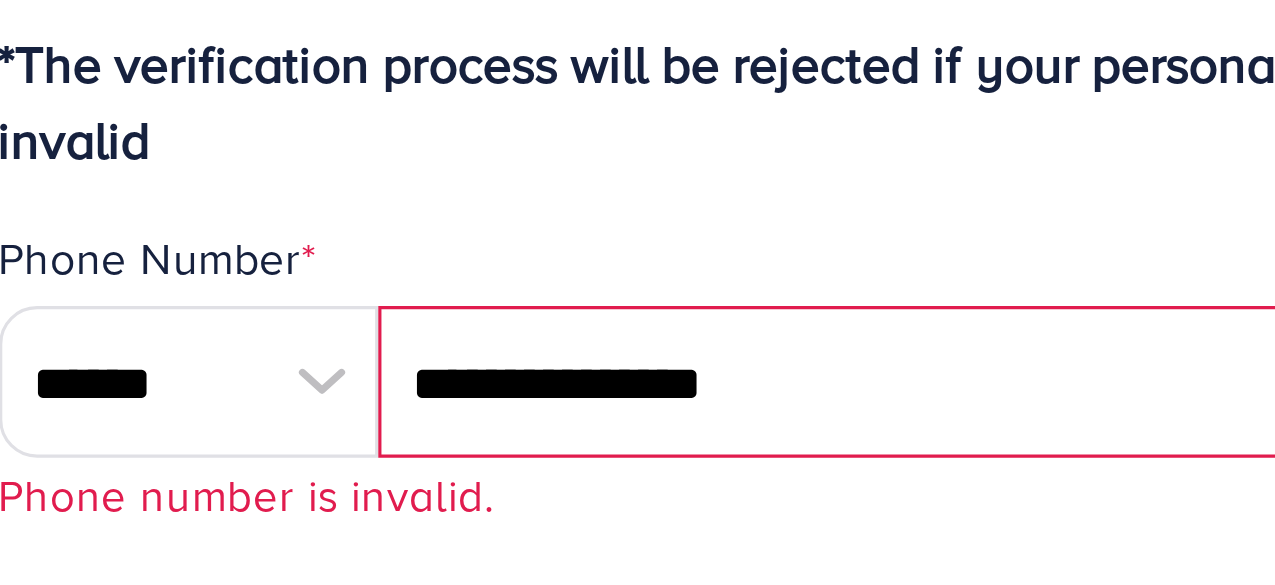 scroll, scrollTop: 105, scrollLeft: 0, axis: vertical 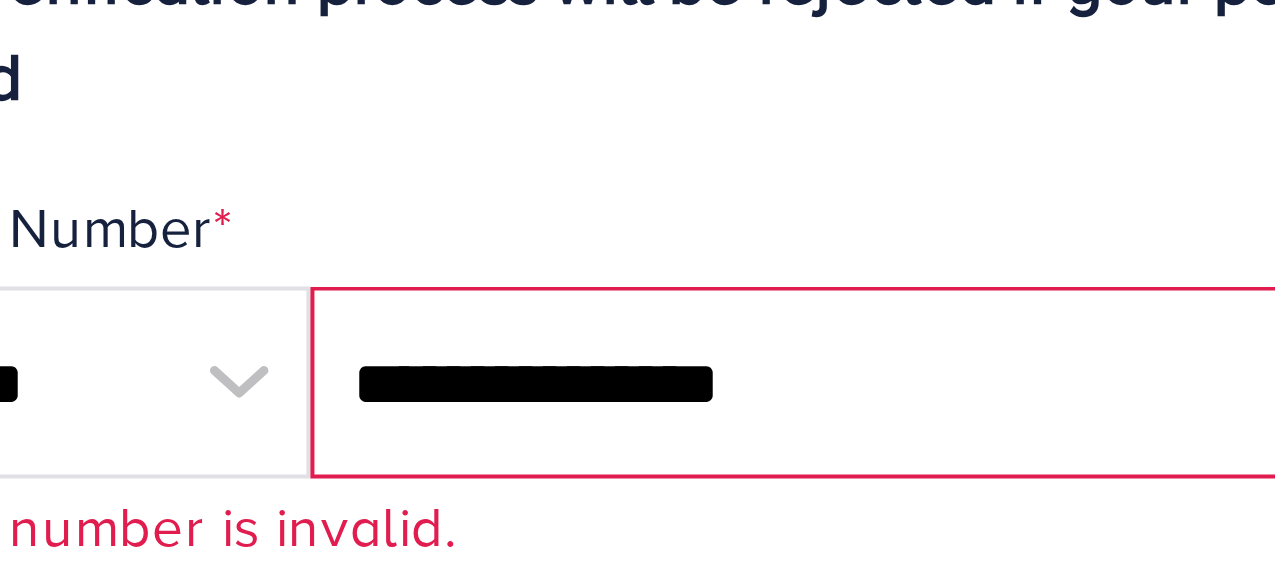 click on "**********" at bounding box center [738, 383] 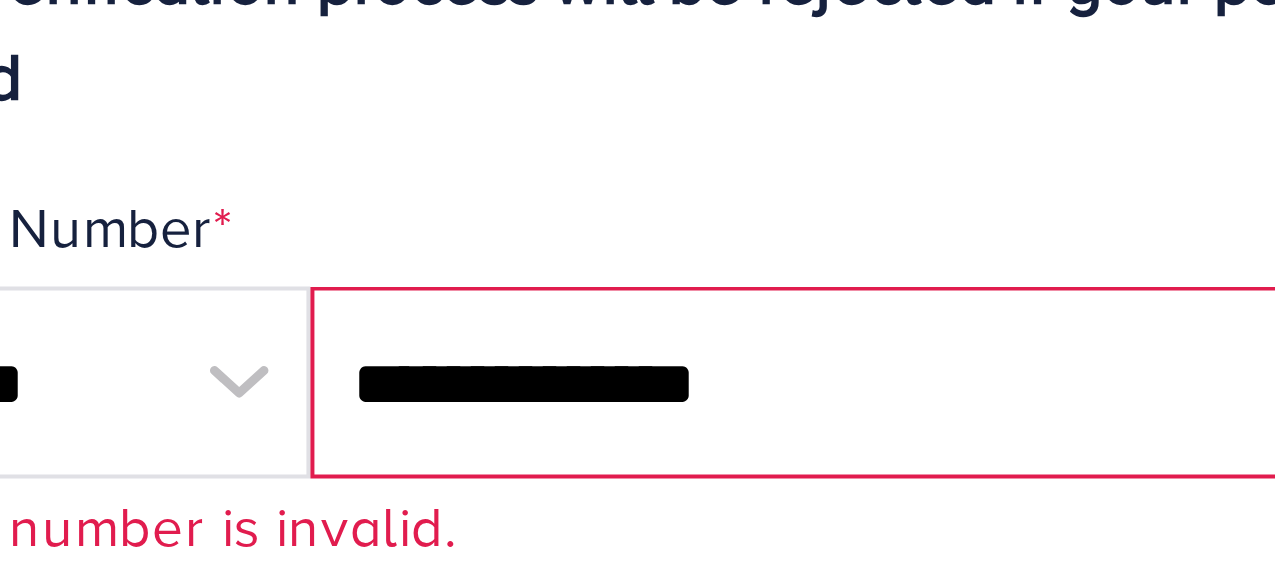 click on "**********" at bounding box center (738, 383) 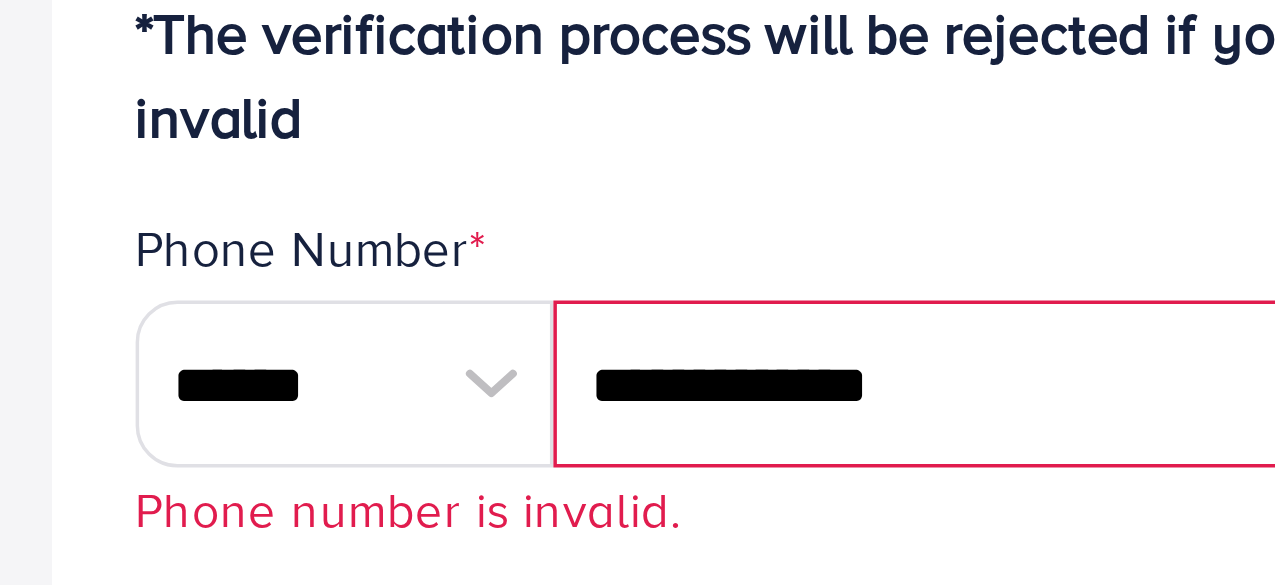 scroll, scrollTop: 105, scrollLeft: 0, axis: vertical 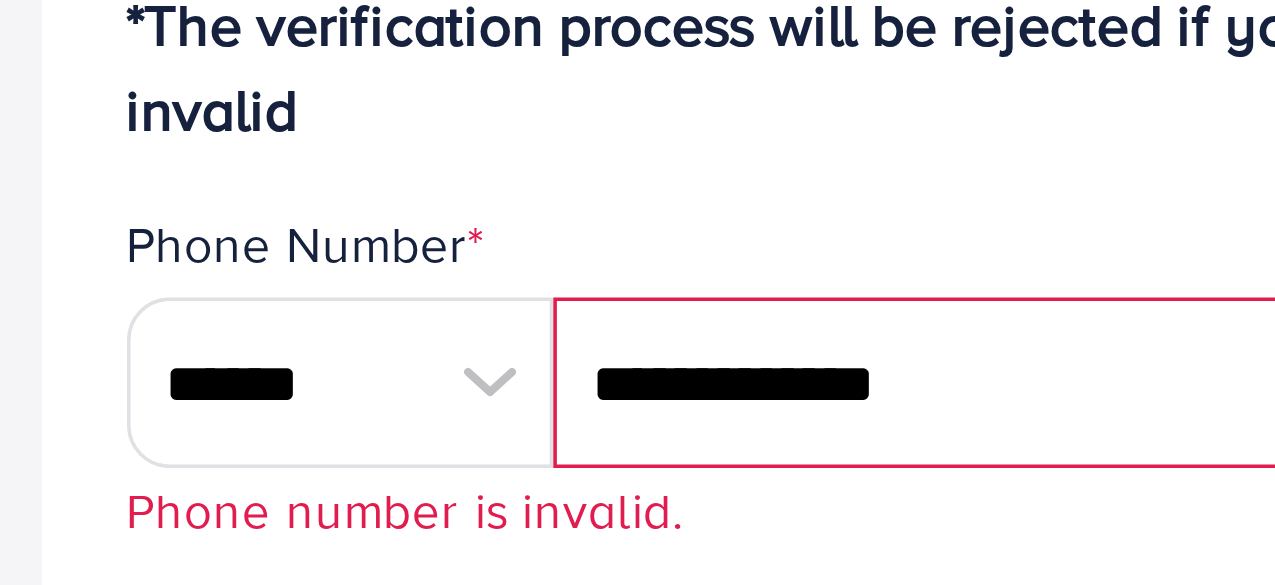 drag, startPoint x: 580, startPoint y: 390, endPoint x: 552, endPoint y: 390, distance: 28 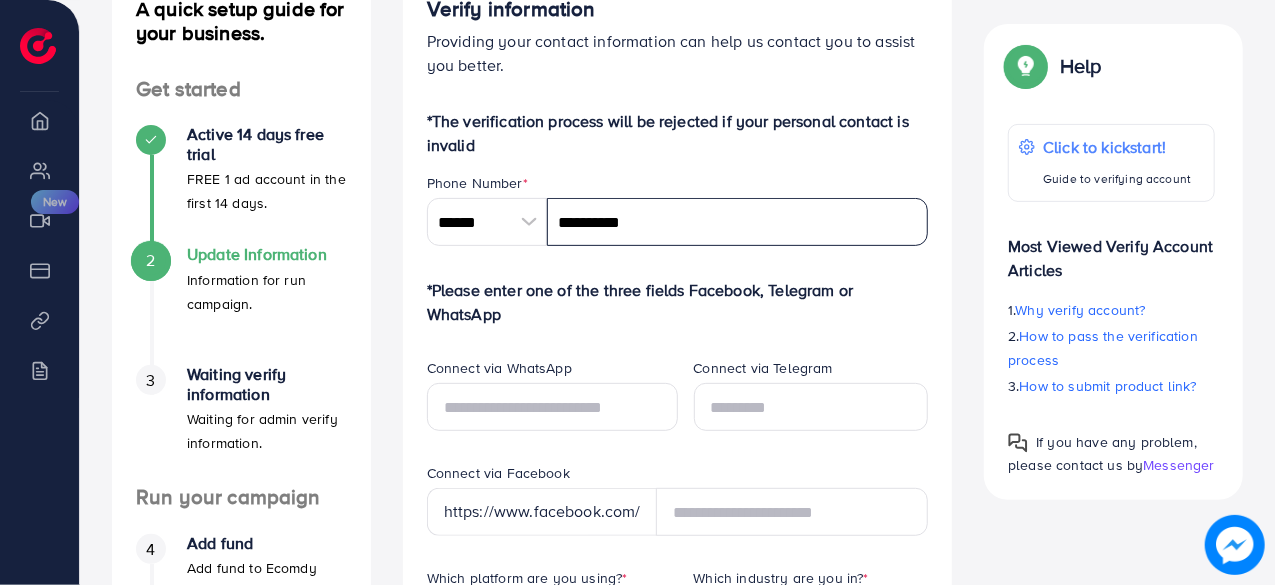 scroll, scrollTop: 275, scrollLeft: 0, axis: vertical 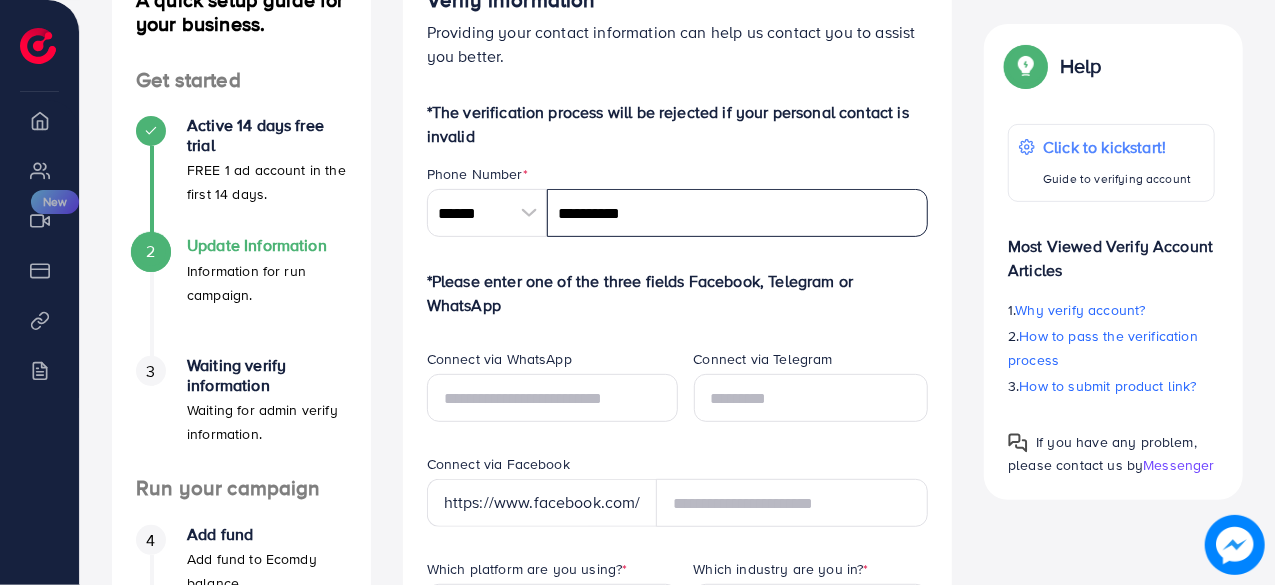 type on "**********" 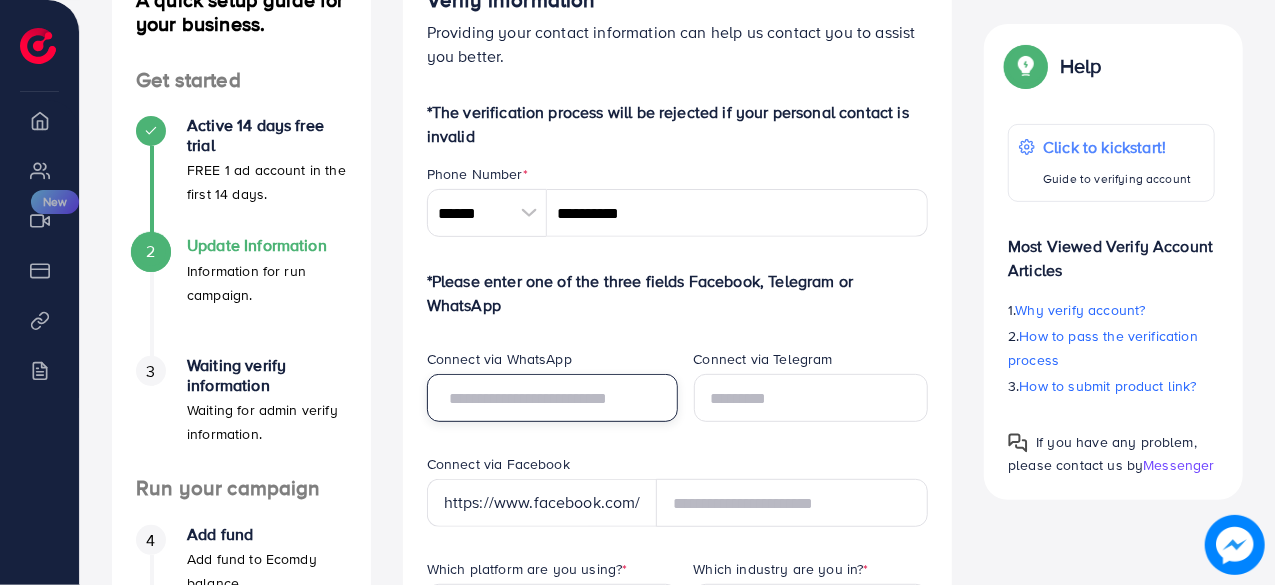click at bounding box center [552, 398] 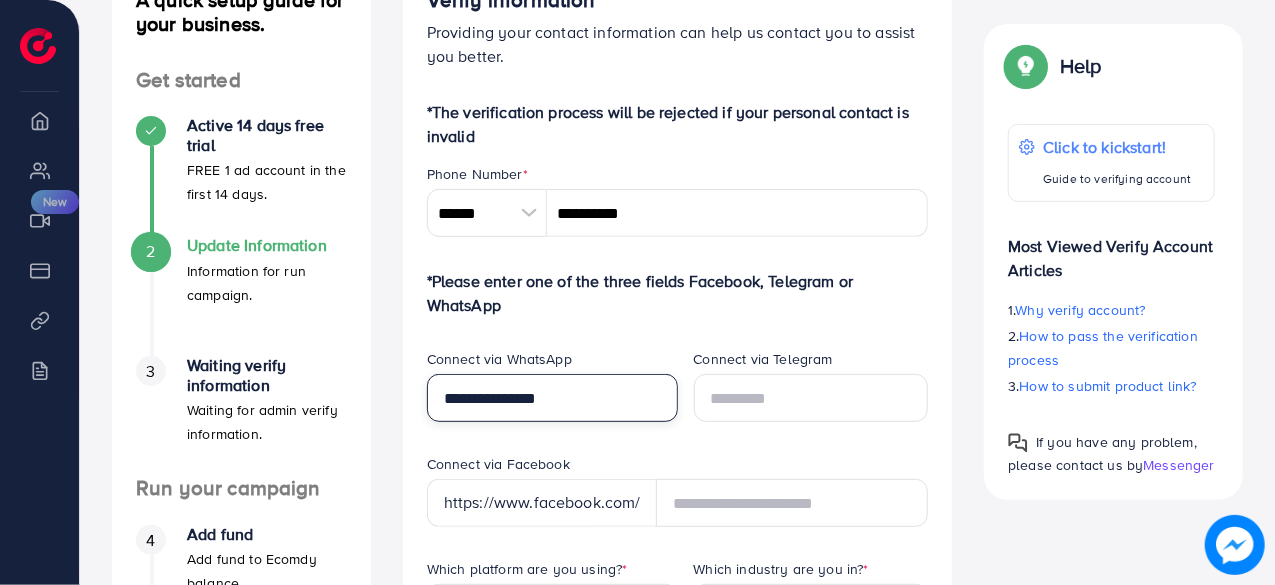 type on "**********" 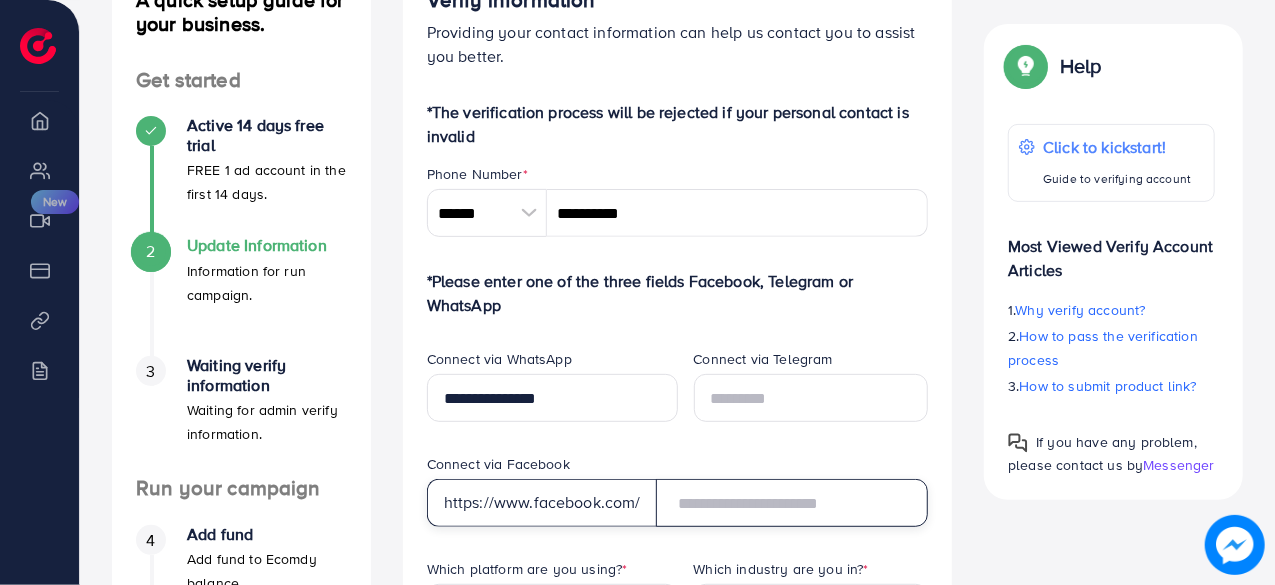 click at bounding box center [792, 503] 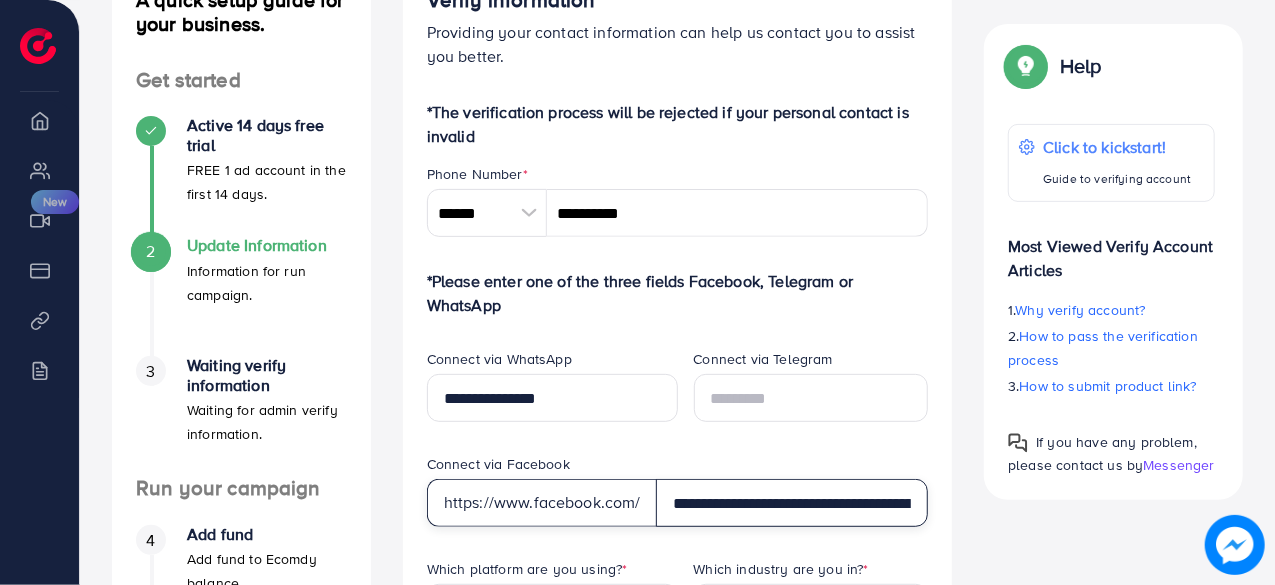 scroll, scrollTop: 0, scrollLeft: 146, axis: horizontal 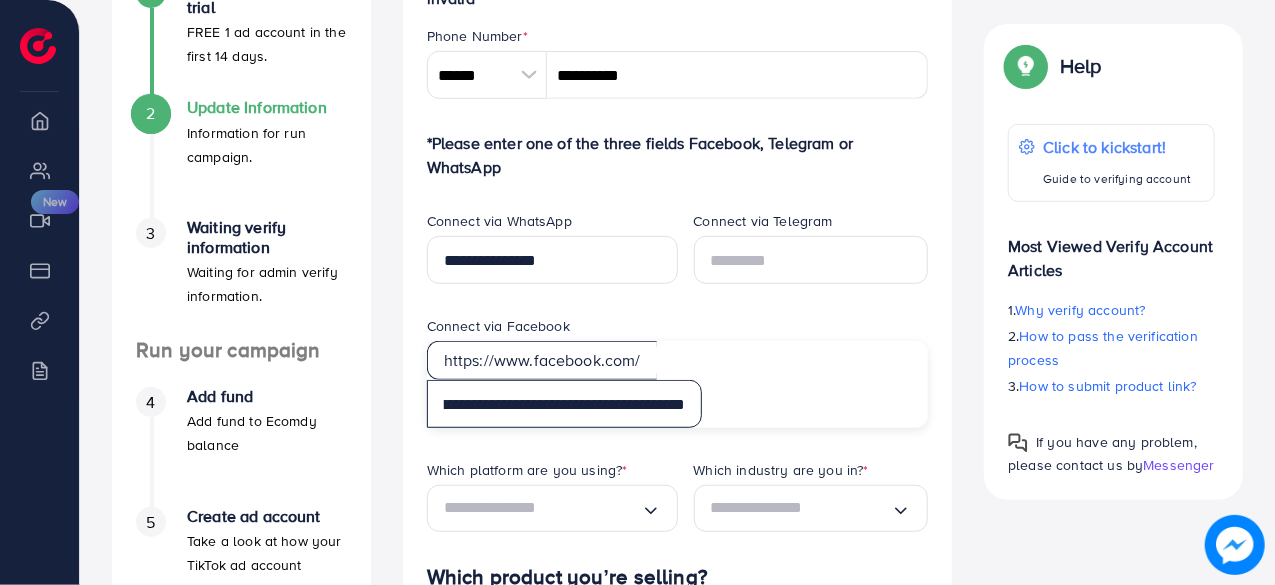 type on "**********" 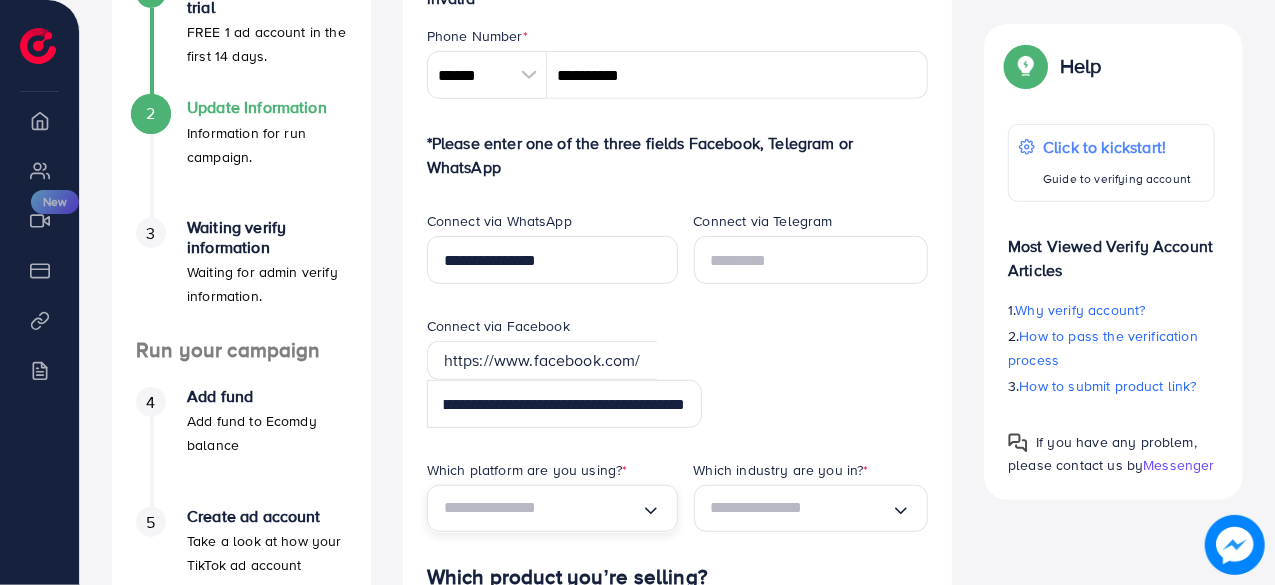 scroll, scrollTop: 0, scrollLeft: 0, axis: both 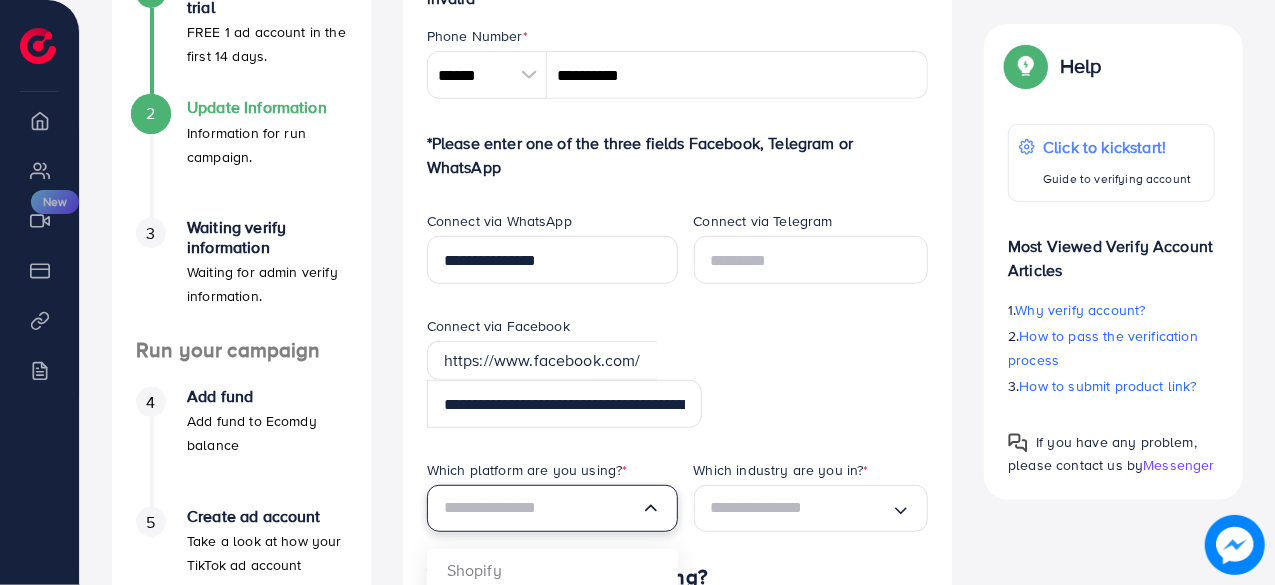 click at bounding box center (542, 508) 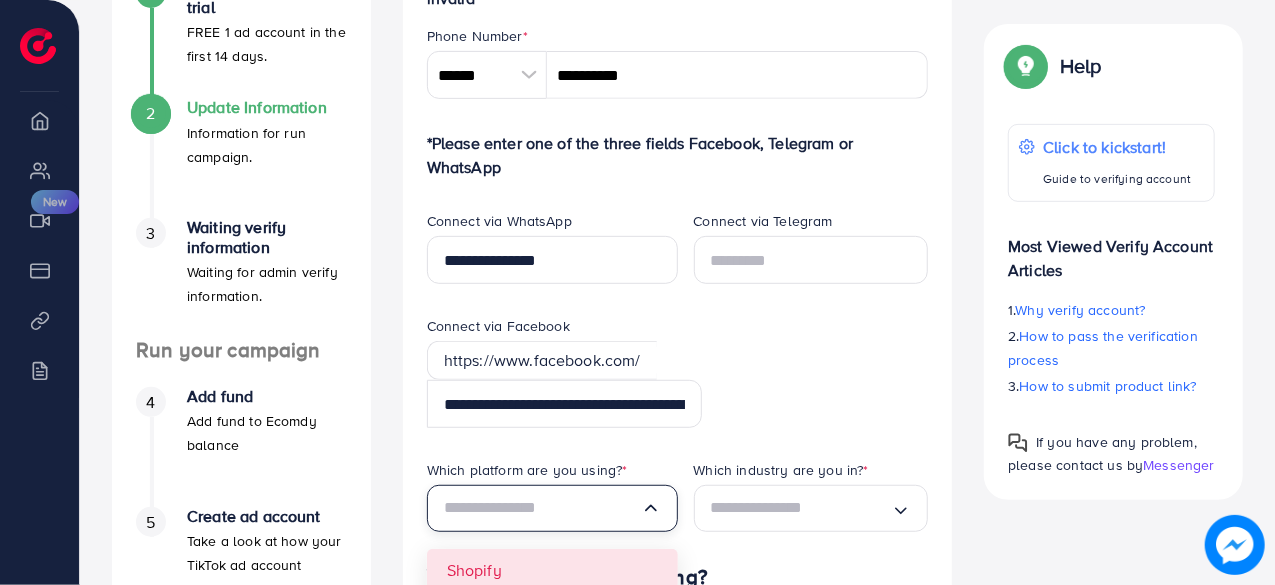 click on "**********" at bounding box center (678, 533) 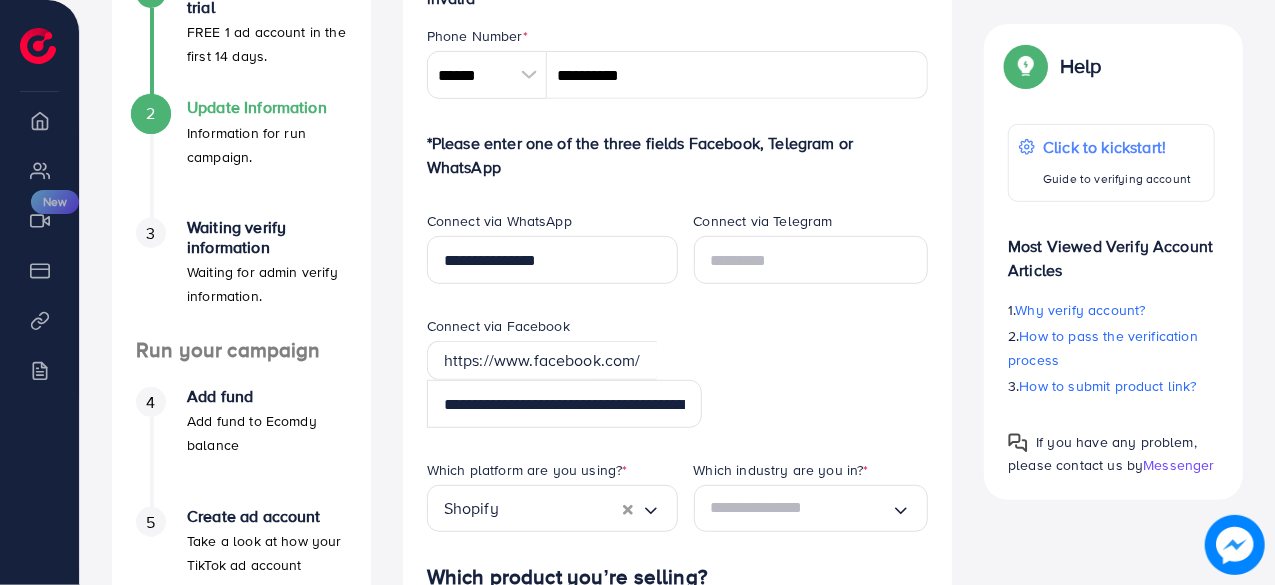 scroll, scrollTop: 491, scrollLeft: 0, axis: vertical 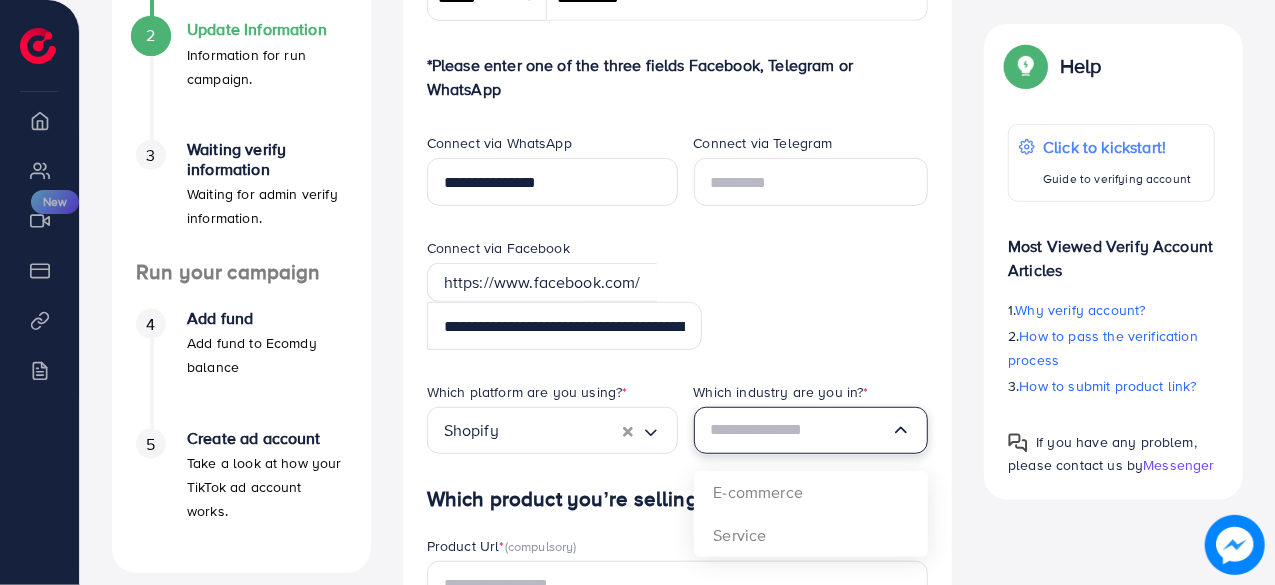 click at bounding box center (801, 430) 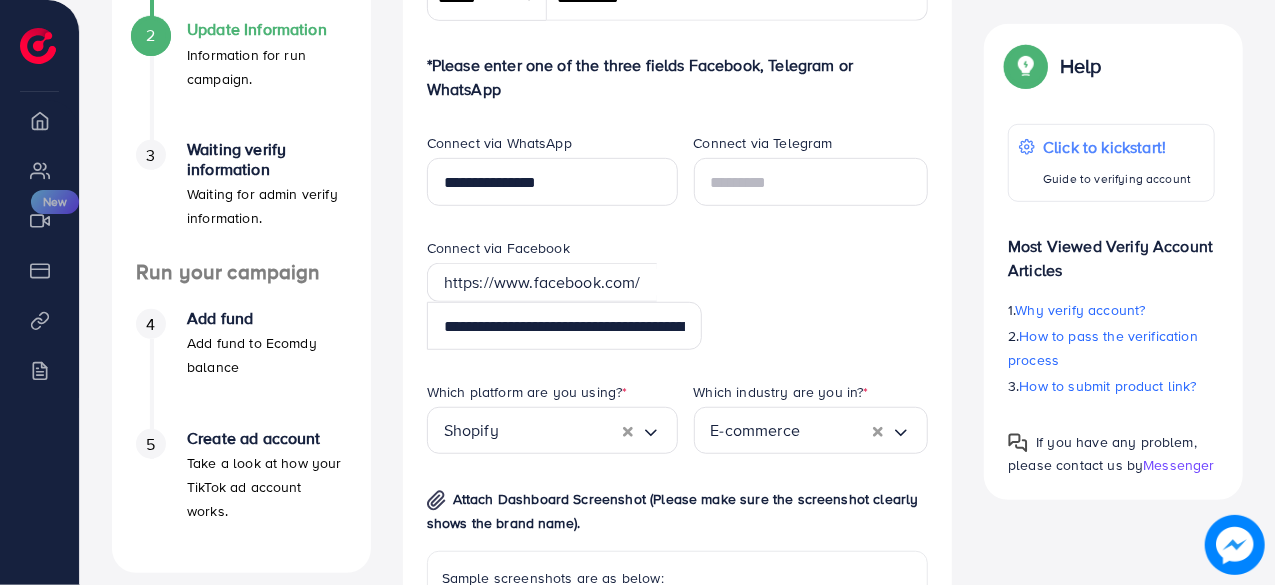 click on "Which platform are you using?  *
Shopify
Loading...      Which industry are you in?  *
E-commerce
Loading...
E-commerce
Service
Attach Dashboard Screenshot (Please make sure the screenshot clearly shows the brand name).  Sample screenshots are as below:   Shopify Screenshot Sample   (Go to settings ==> Store Details)   Wix Screenshot Sample   (Go to settings ==> Business Info)   Woocommerce/WordPress Screenshot Sample   (Go to settings ==> General)   Format: JPG, PNG, JPEG   Maximum size: 5MB" at bounding box center (678, 608) 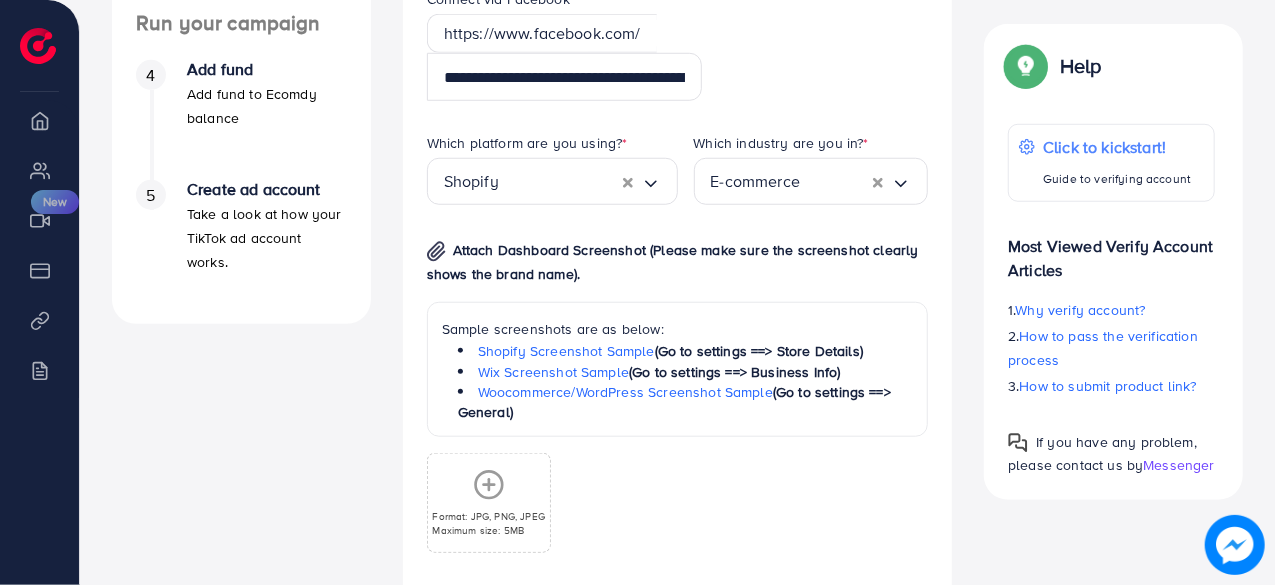 scroll, scrollTop: 757, scrollLeft: 0, axis: vertical 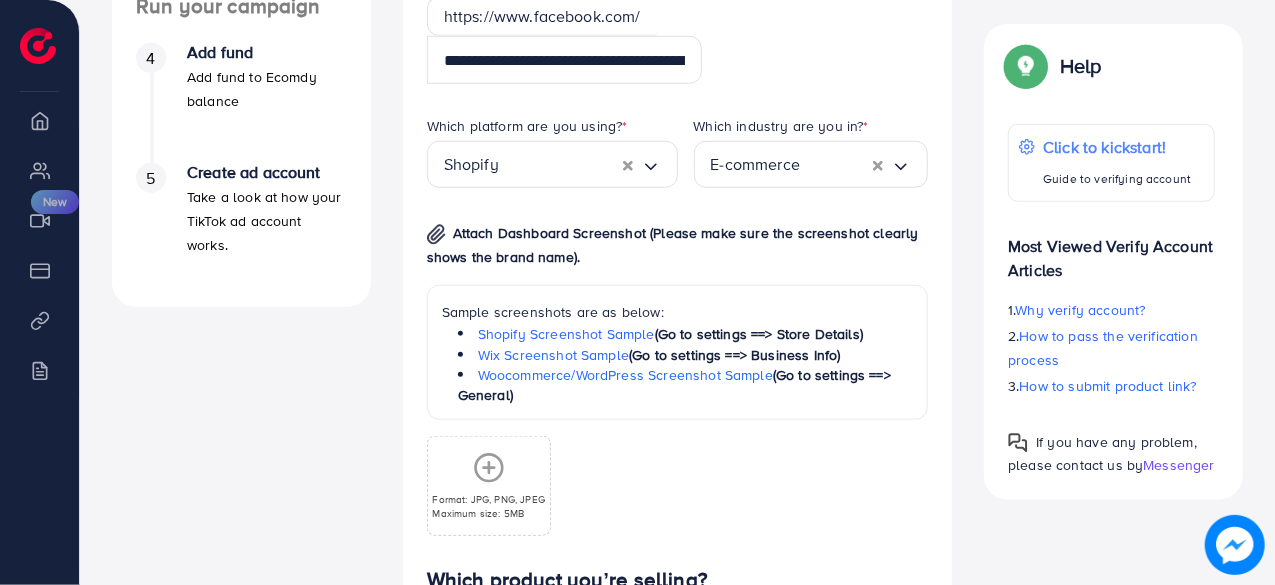 click on "Format: JPG, PNG, JPEG" at bounding box center [488, 499] 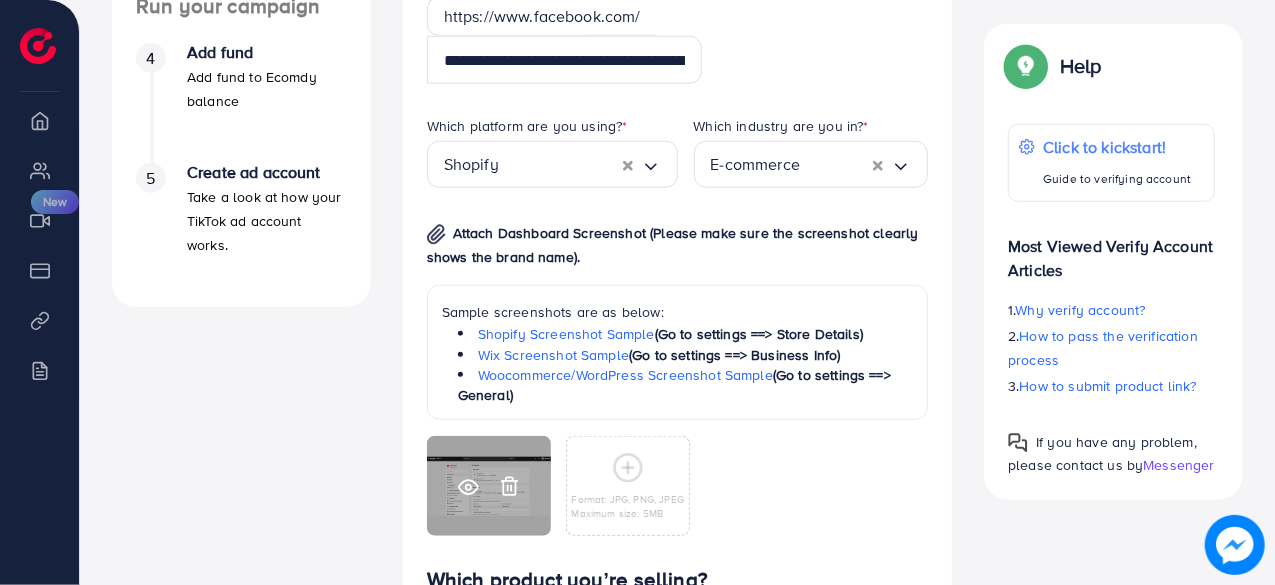 click 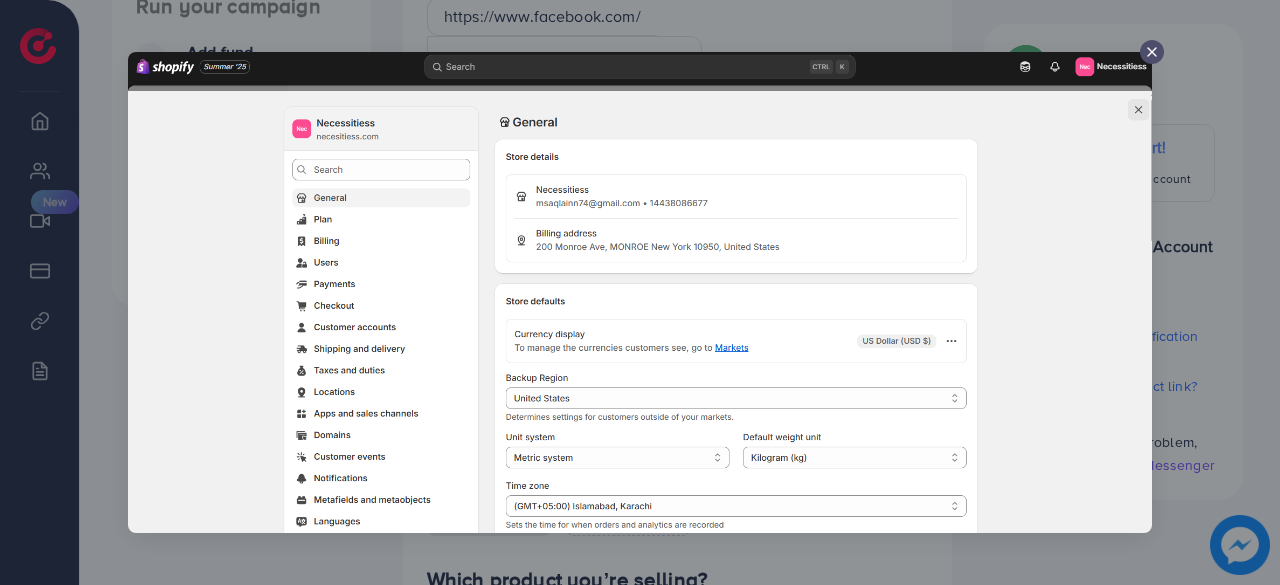 click at bounding box center (640, 292) 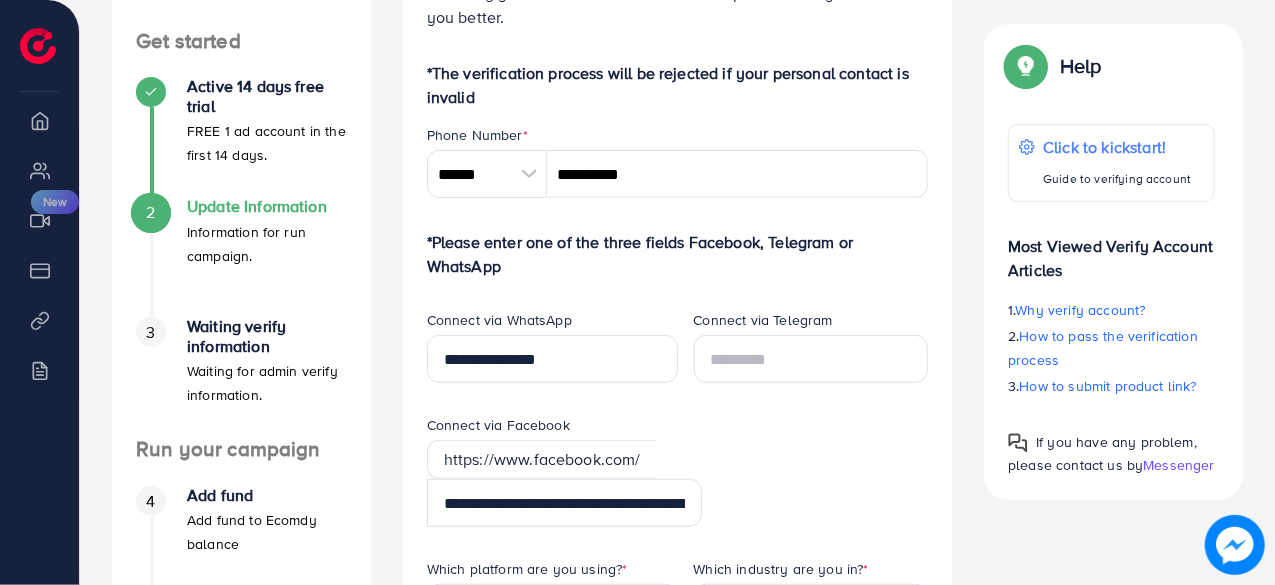 scroll, scrollTop: 313, scrollLeft: 0, axis: vertical 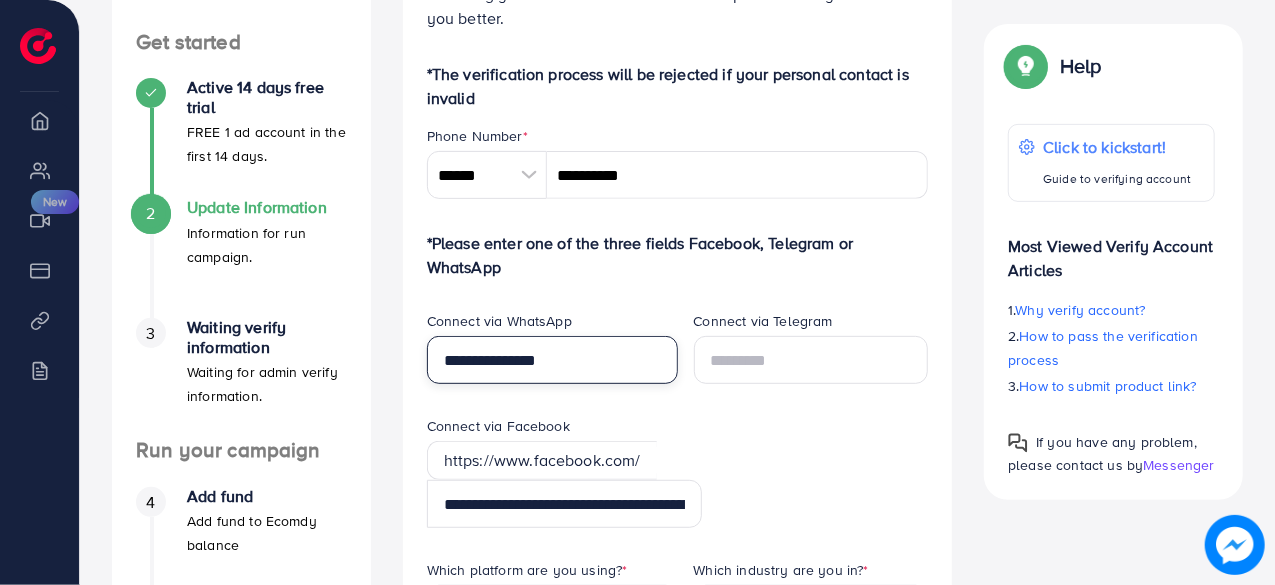 click on "**********" at bounding box center [552, 360] 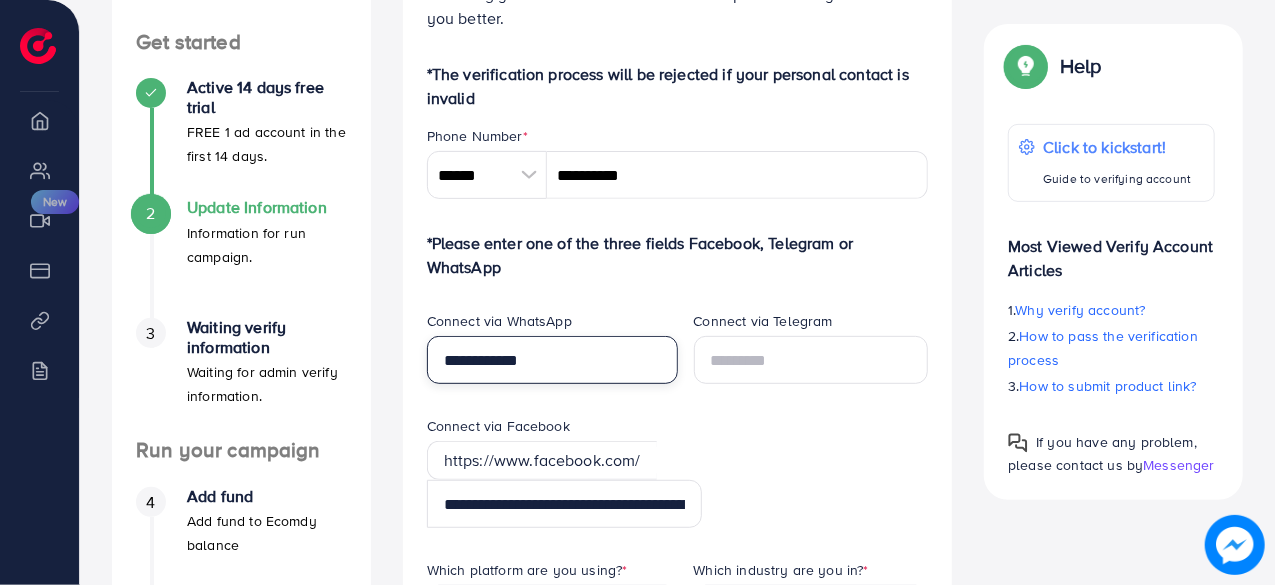 type on "**********" 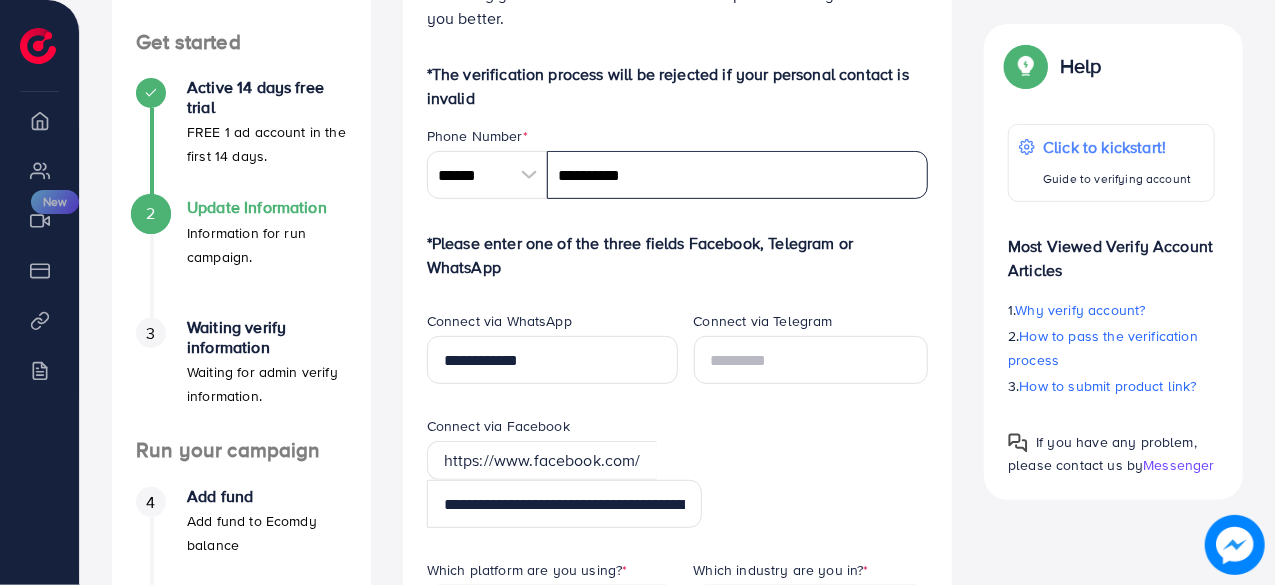 drag, startPoint x: 653, startPoint y: 165, endPoint x: 513, endPoint y: 160, distance: 140.08926 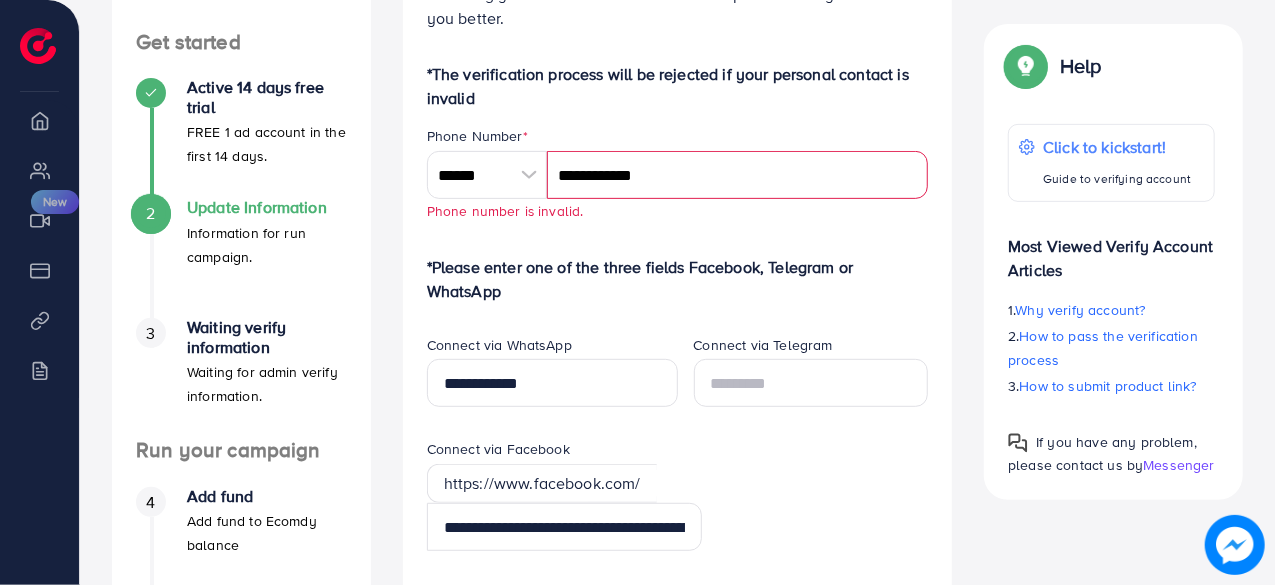 drag, startPoint x: 570, startPoint y: 178, endPoint x: 552, endPoint y: 178, distance: 18 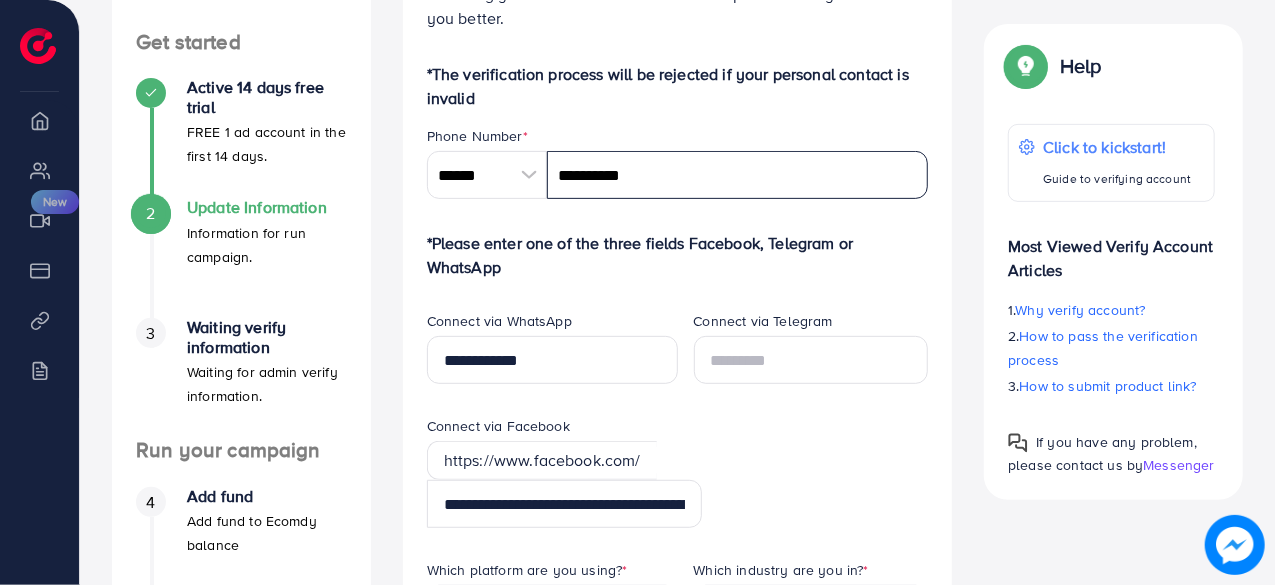 type on "**********" 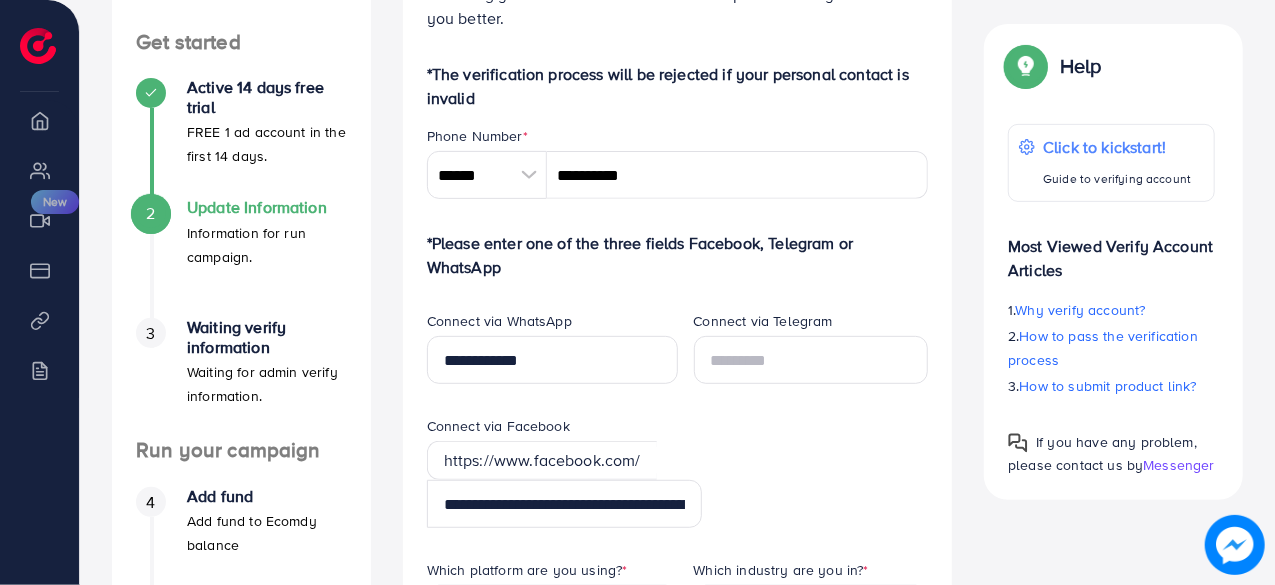 click at bounding box center (529, 175) 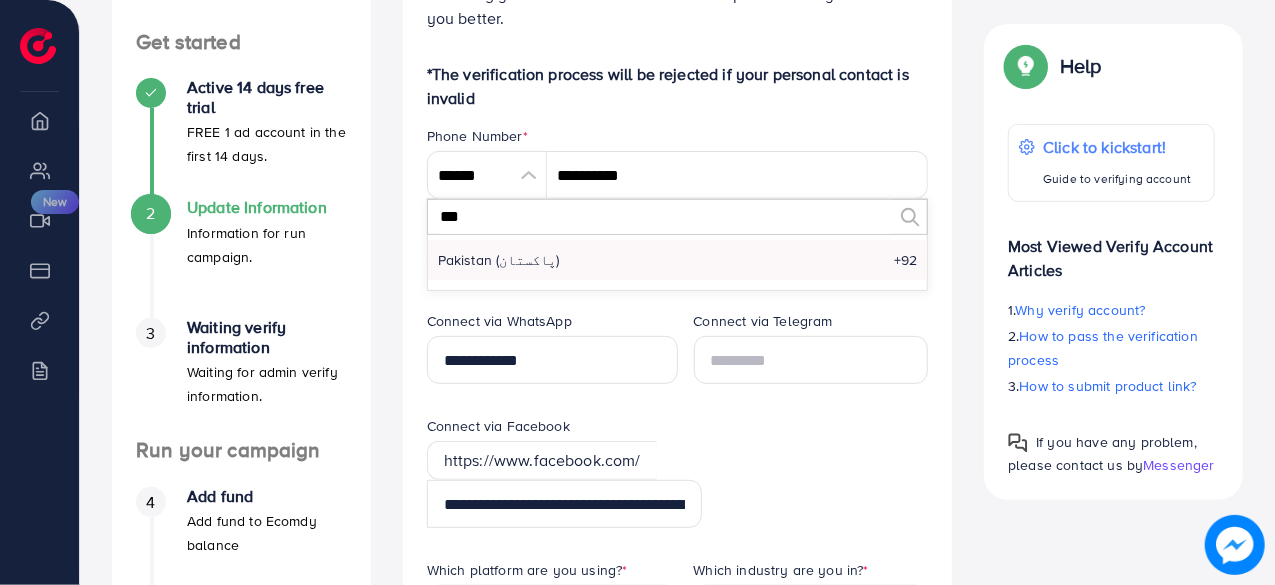 click on "***" at bounding box center (665, 217) 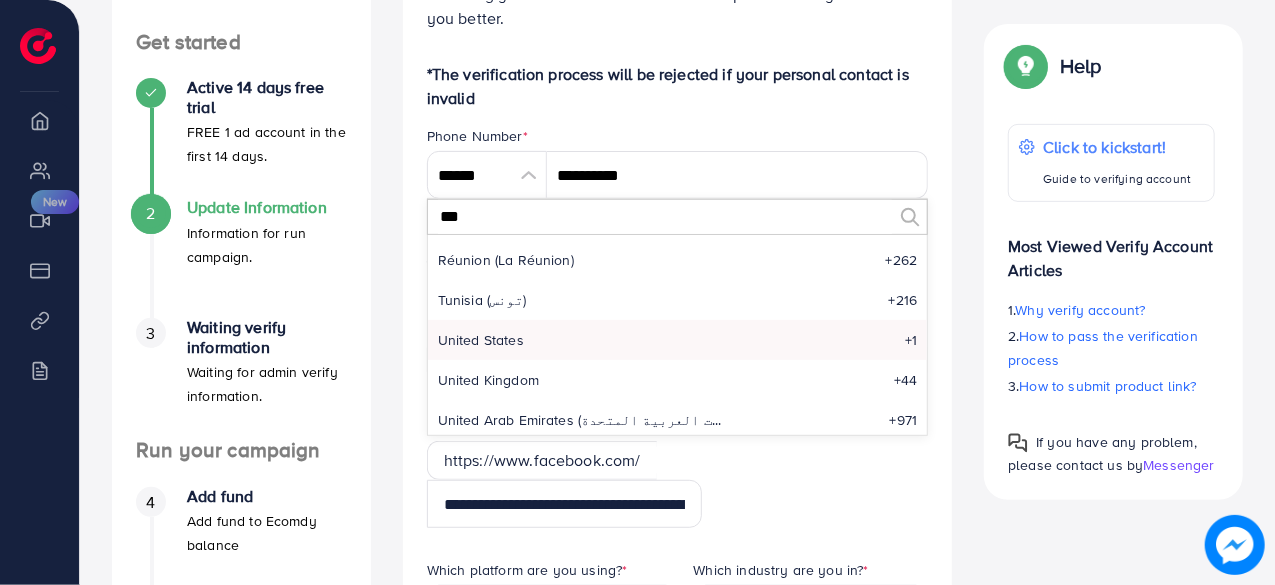 type on "***" 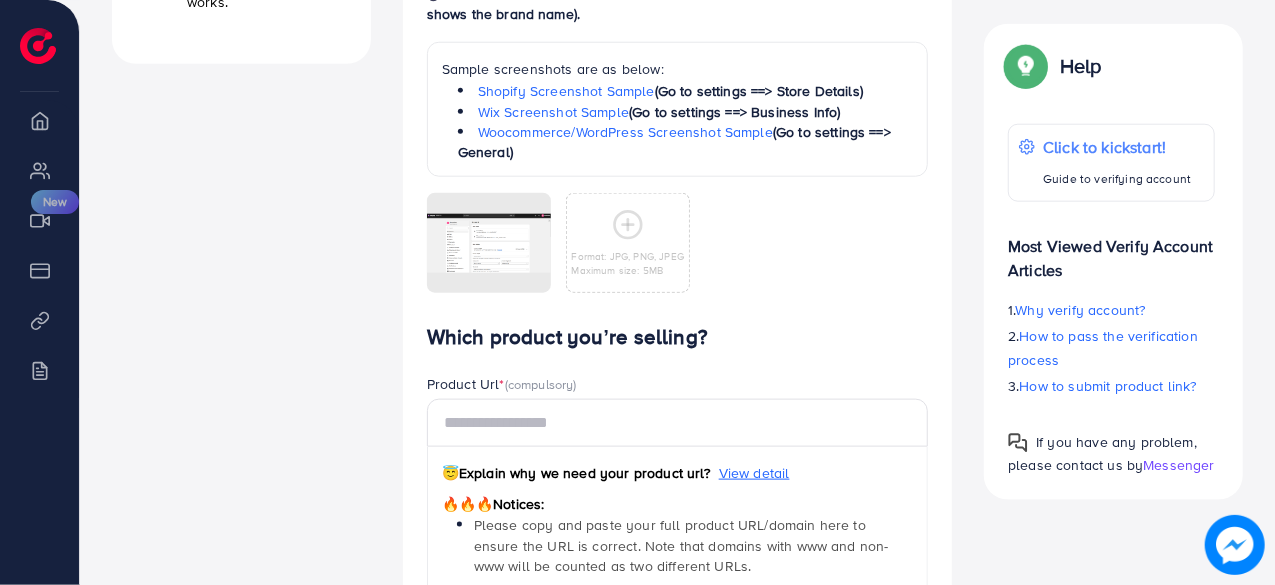 scroll, scrollTop: 1003, scrollLeft: 0, axis: vertical 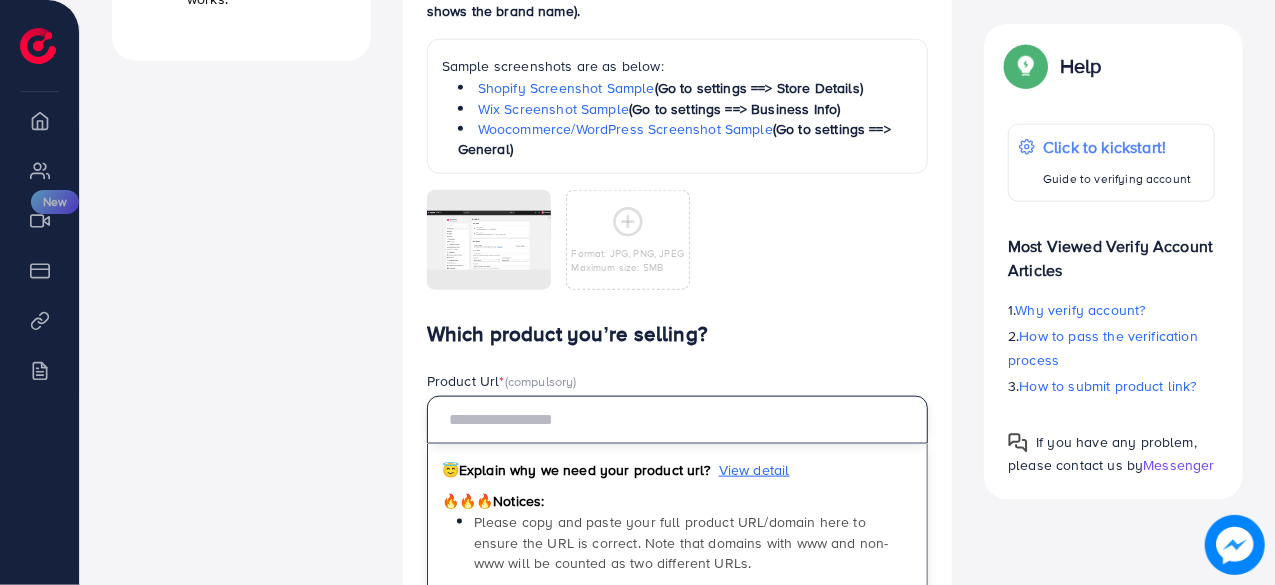 click at bounding box center (678, 420) 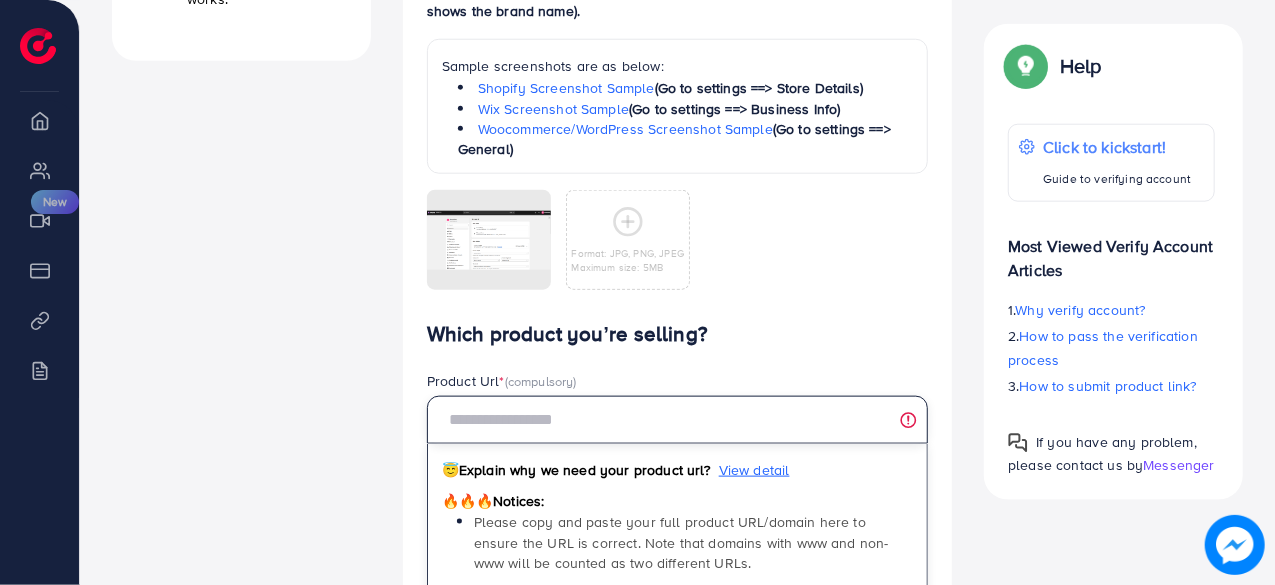 click at bounding box center [678, 420] 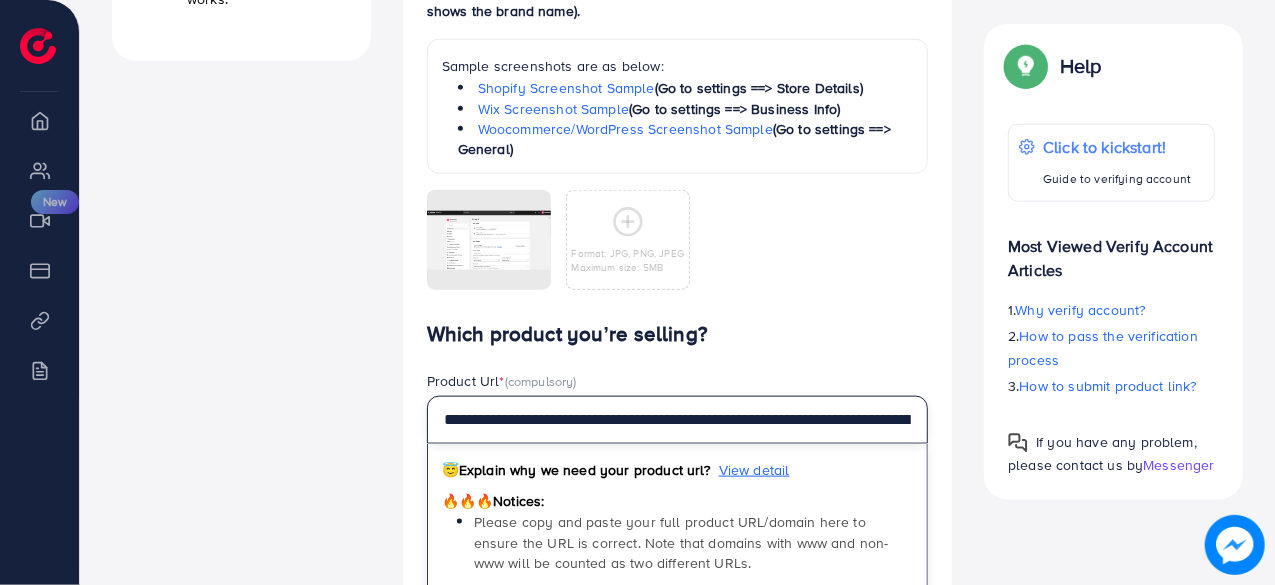 scroll, scrollTop: 0, scrollLeft: 489, axis: horizontal 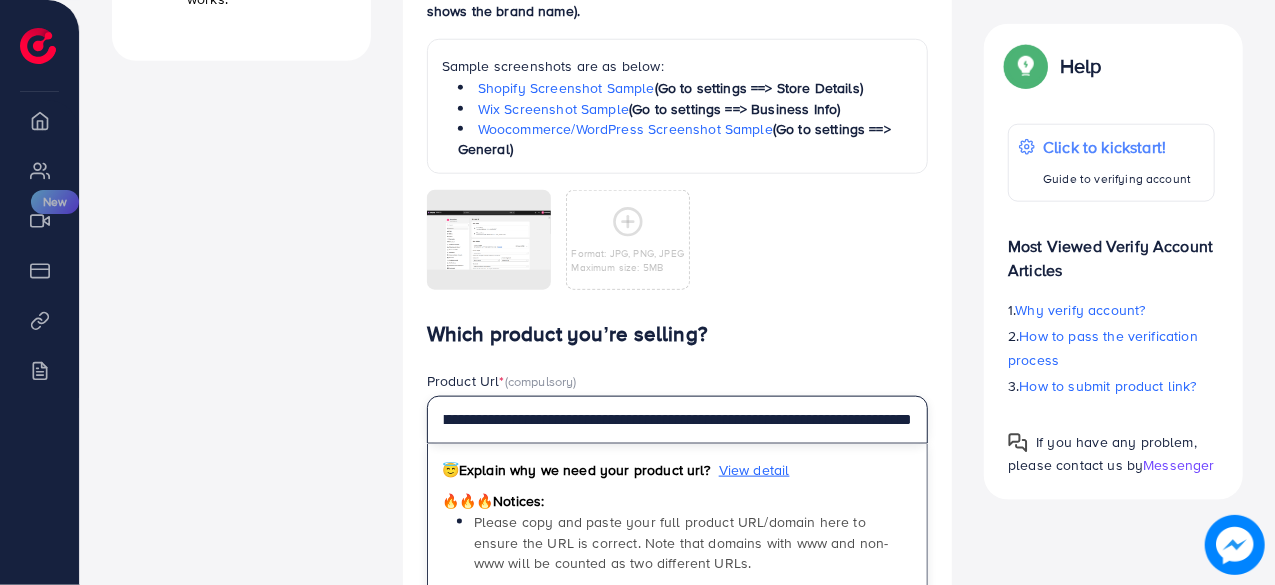 type on "**********" 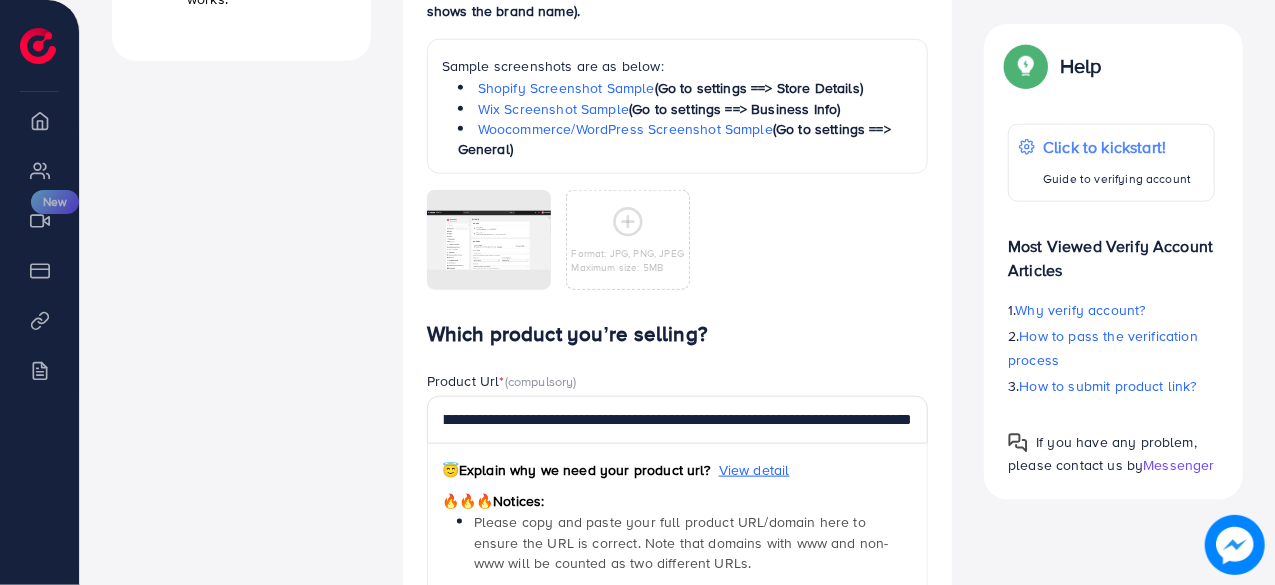 scroll, scrollTop: 0, scrollLeft: 0, axis: both 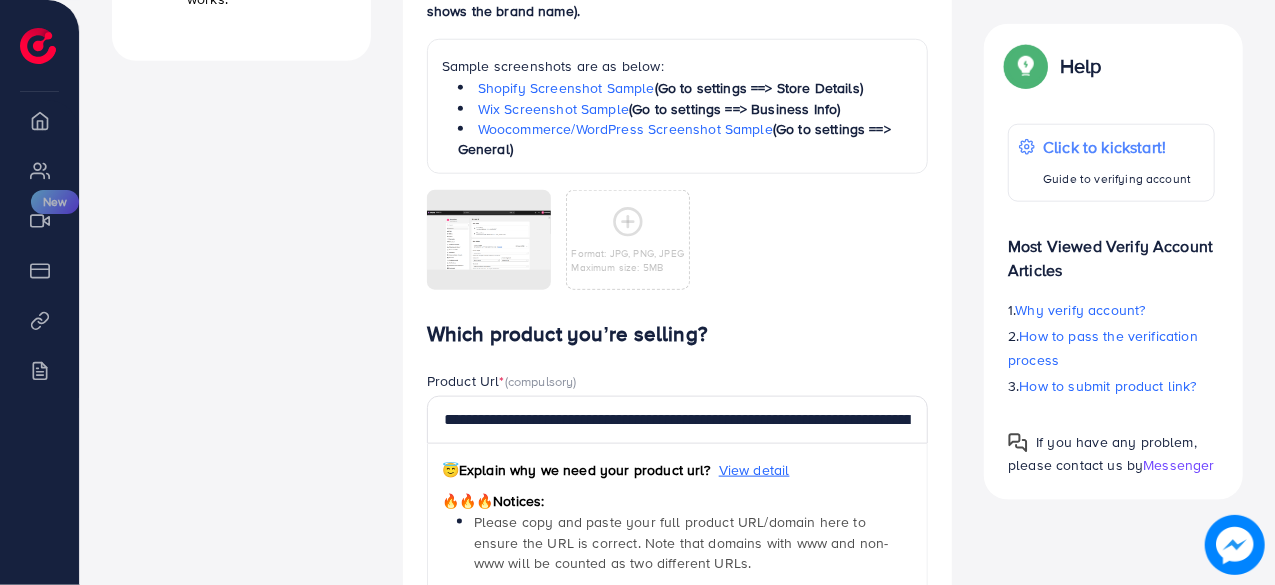 click on "A quick setup guide for your business.   Get started   Active 14 days free trial   FREE 1 ad account in the first 14 days.   2   Update Information   Information for run campaign.   3   Waiting verify information   Waiting for admin verify information.   Run your campaign   4   Add fund   Add fund to Ecomdy balance   5   Create ad account   Take a look at how your TikTok ad account works." at bounding box center [241, 61] 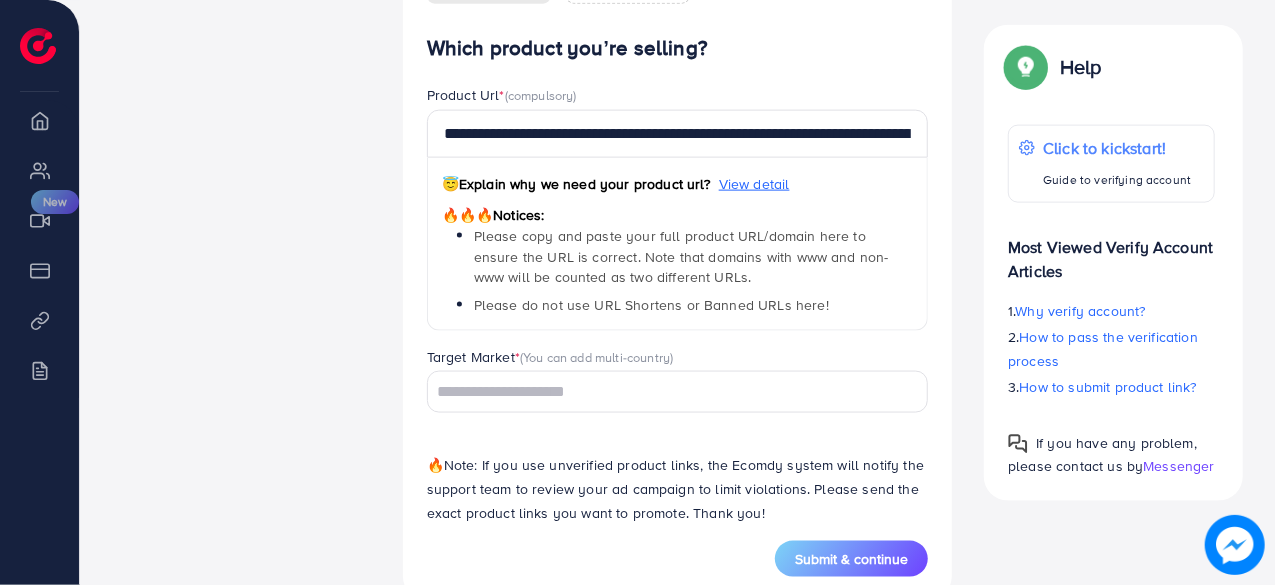 scroll, scrollTop: 1295, scrollLeft: 0, axis: vertical 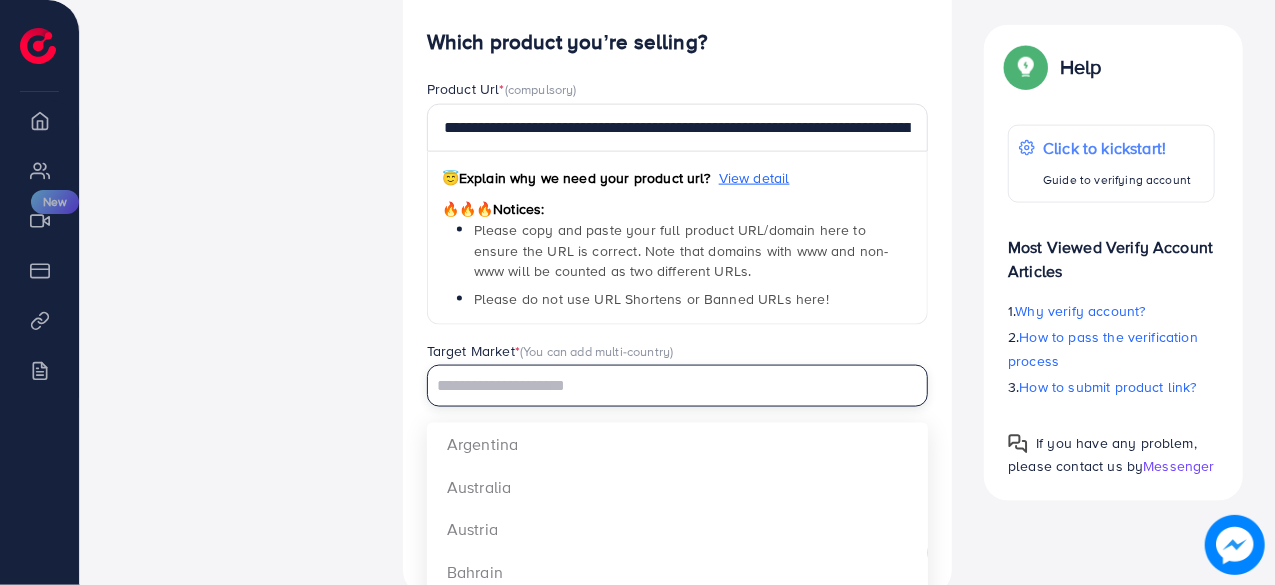 click at bounding box center [666, 386] 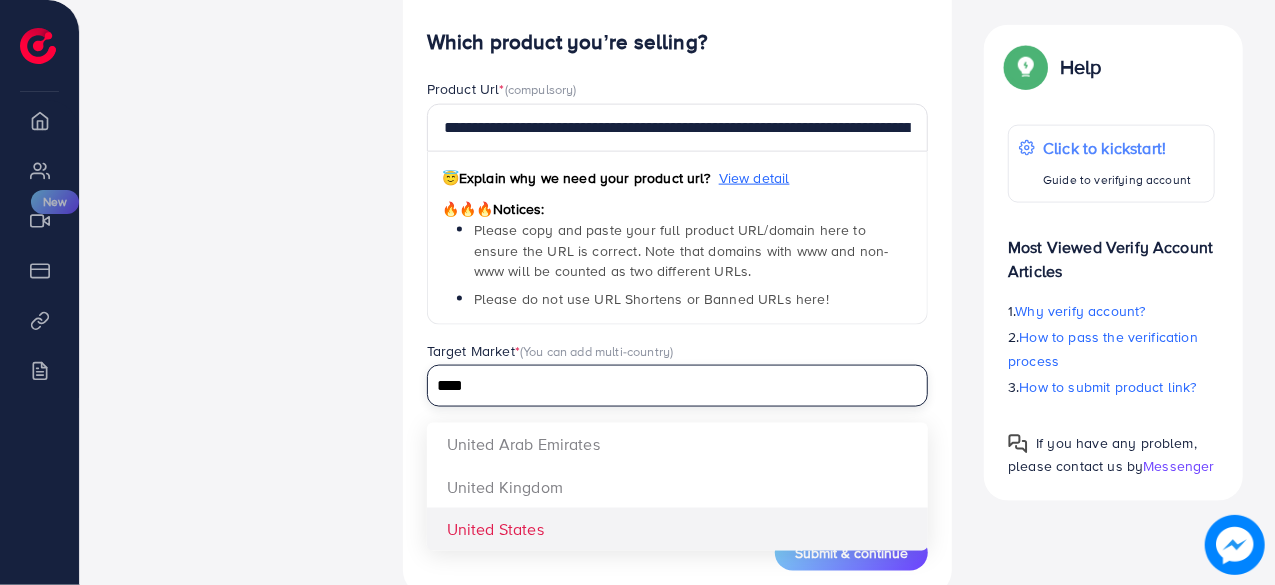 type on "****" 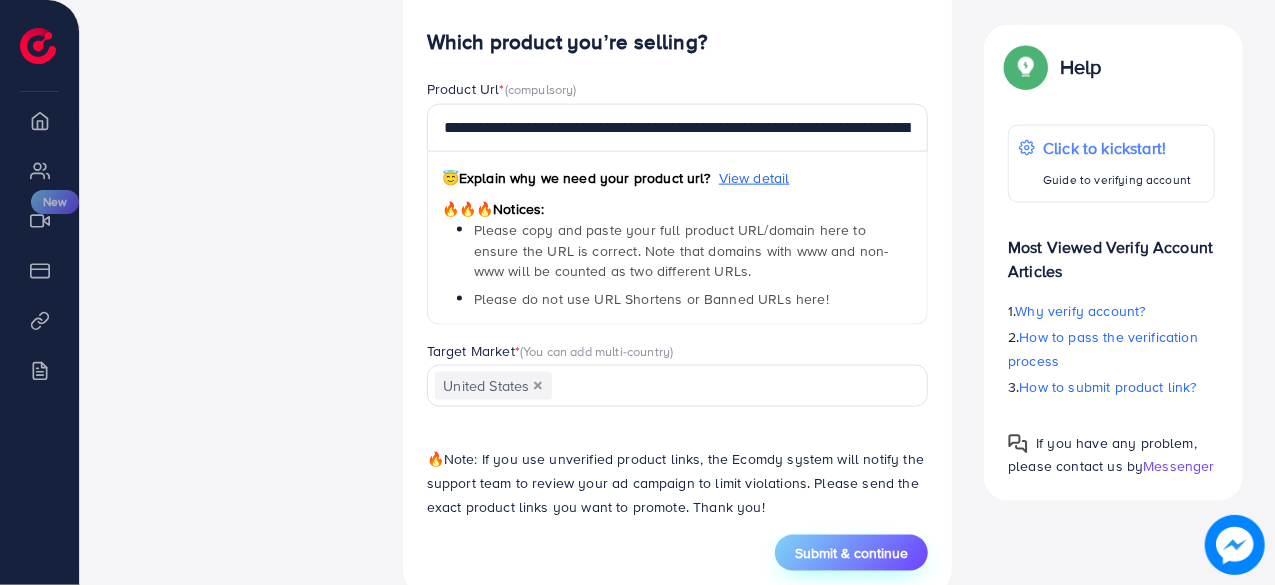 click on "Submit & continue" at bounding box center (851, 553) 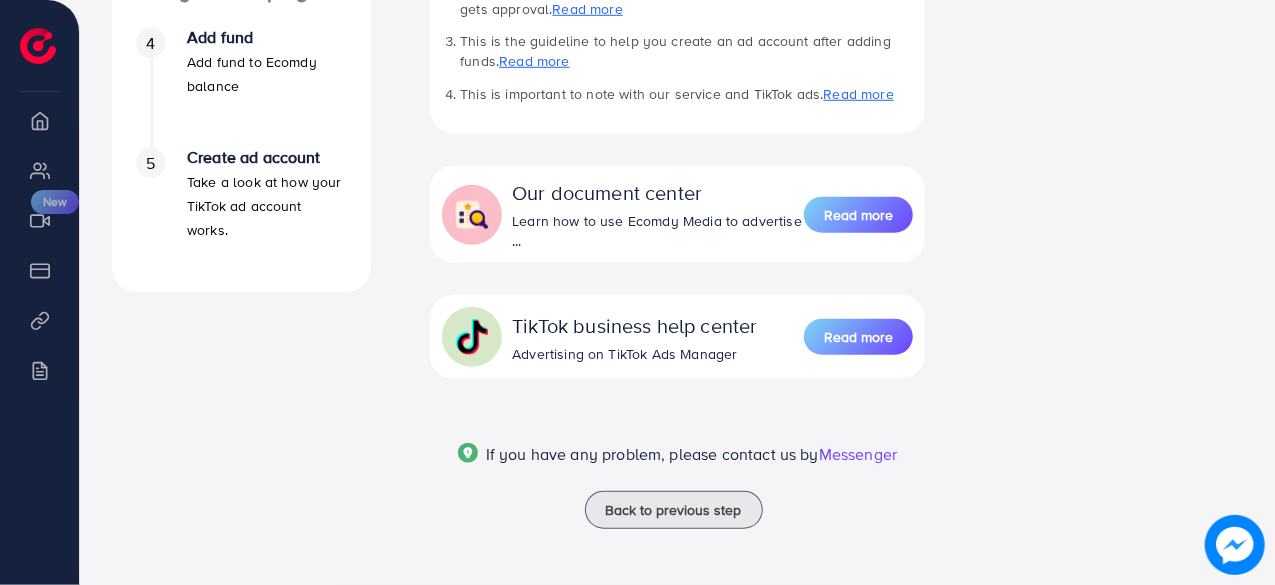 scroll, scrollTop: 0, scrollLeft: 0, axis: both 